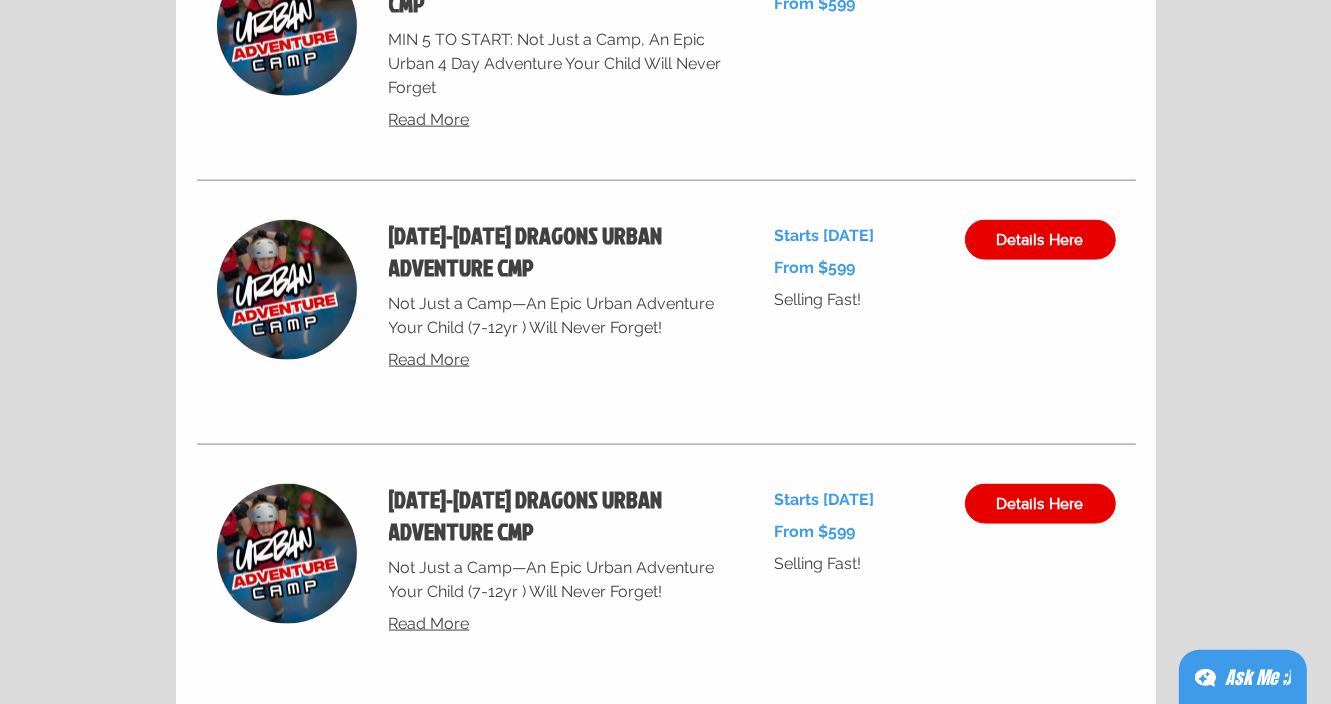 scroll, scrollTop: 9007, scrollLeft: 0, axis: vertical 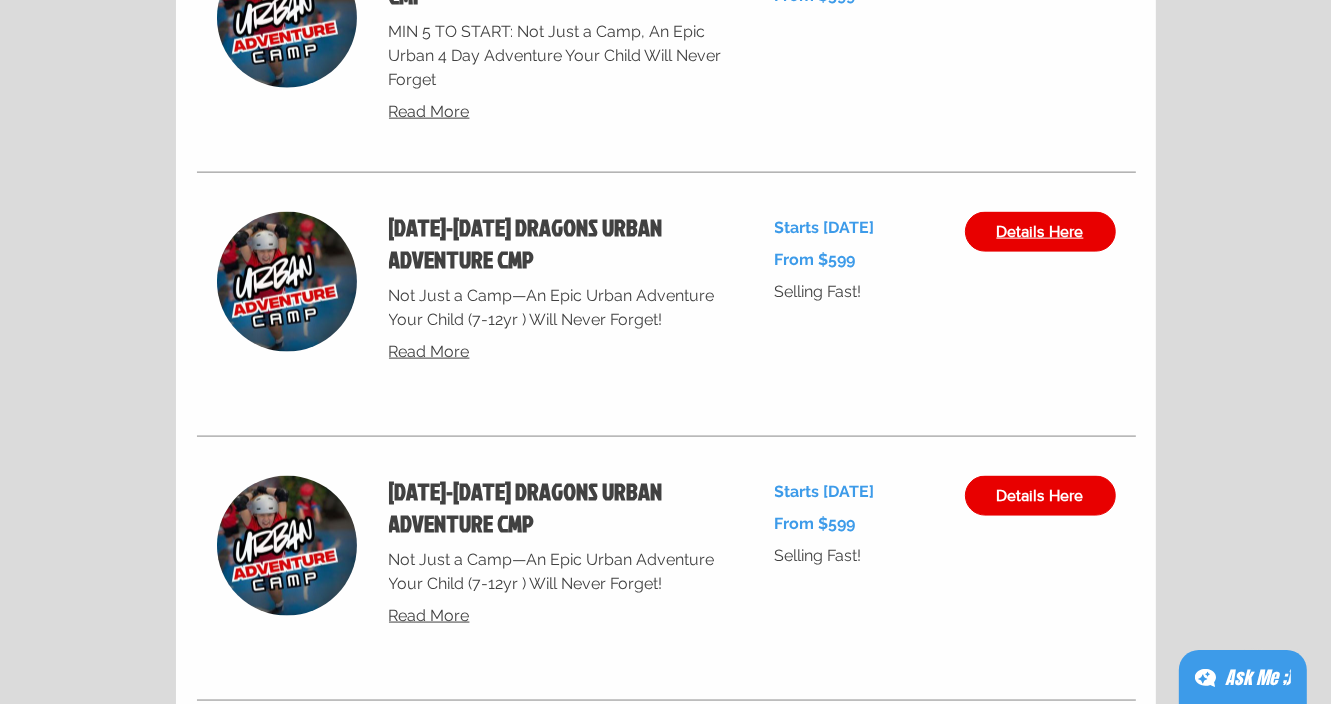 click on "Details Here" at bounding box center [1040, 232] 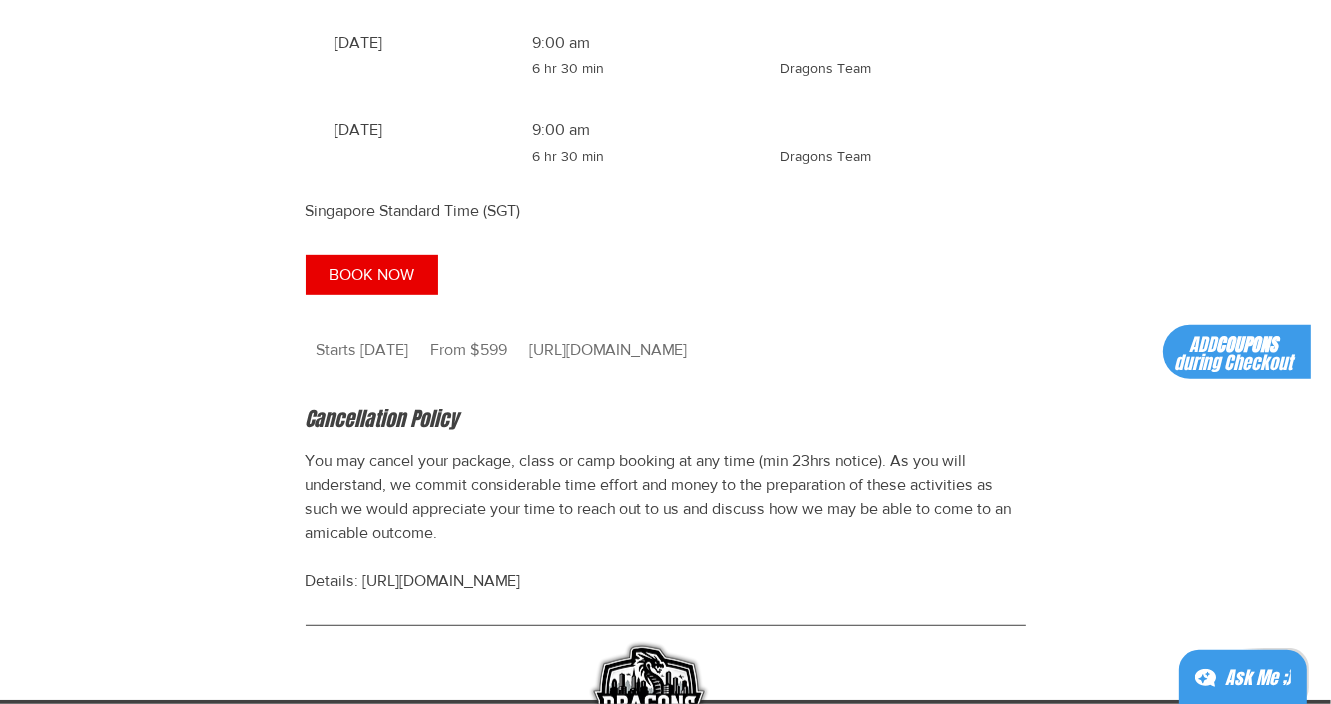 scroll, scrollTop: 1933, scrollLeft: 0, axis: vertical 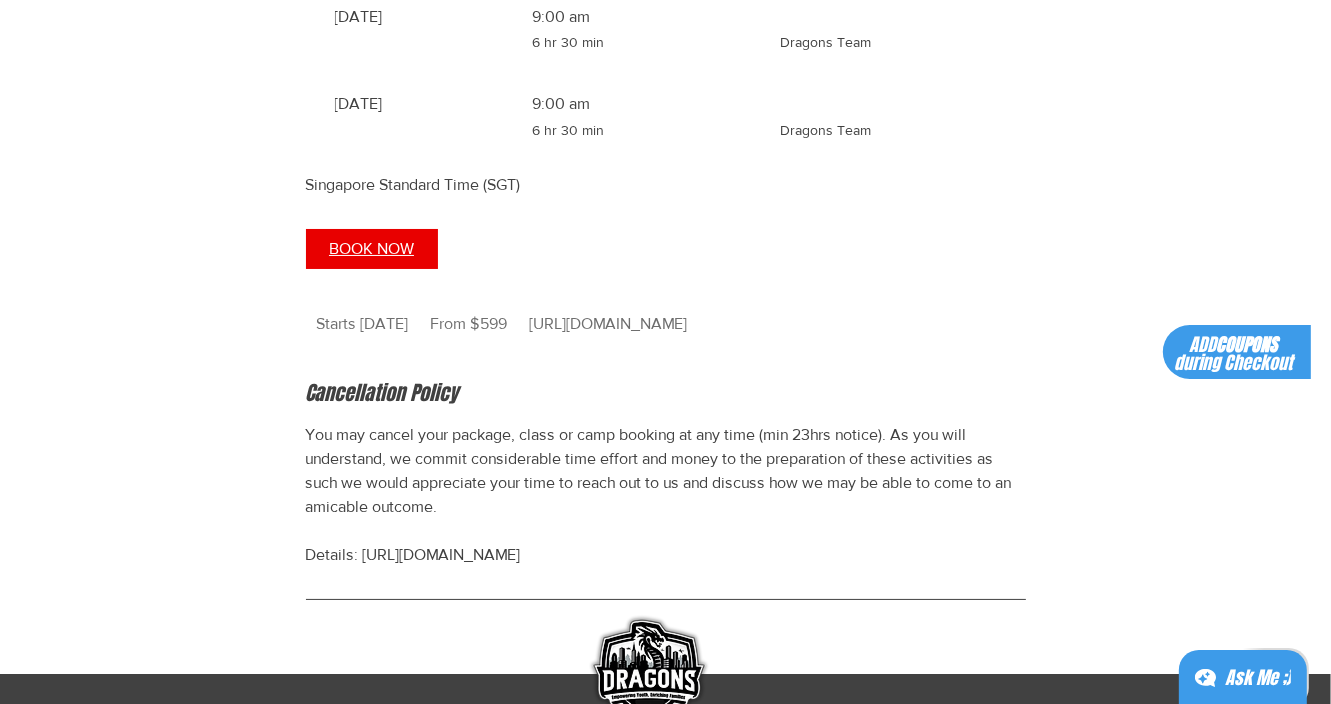 click on "BOOK NOW" at bounding box center (372, 249) 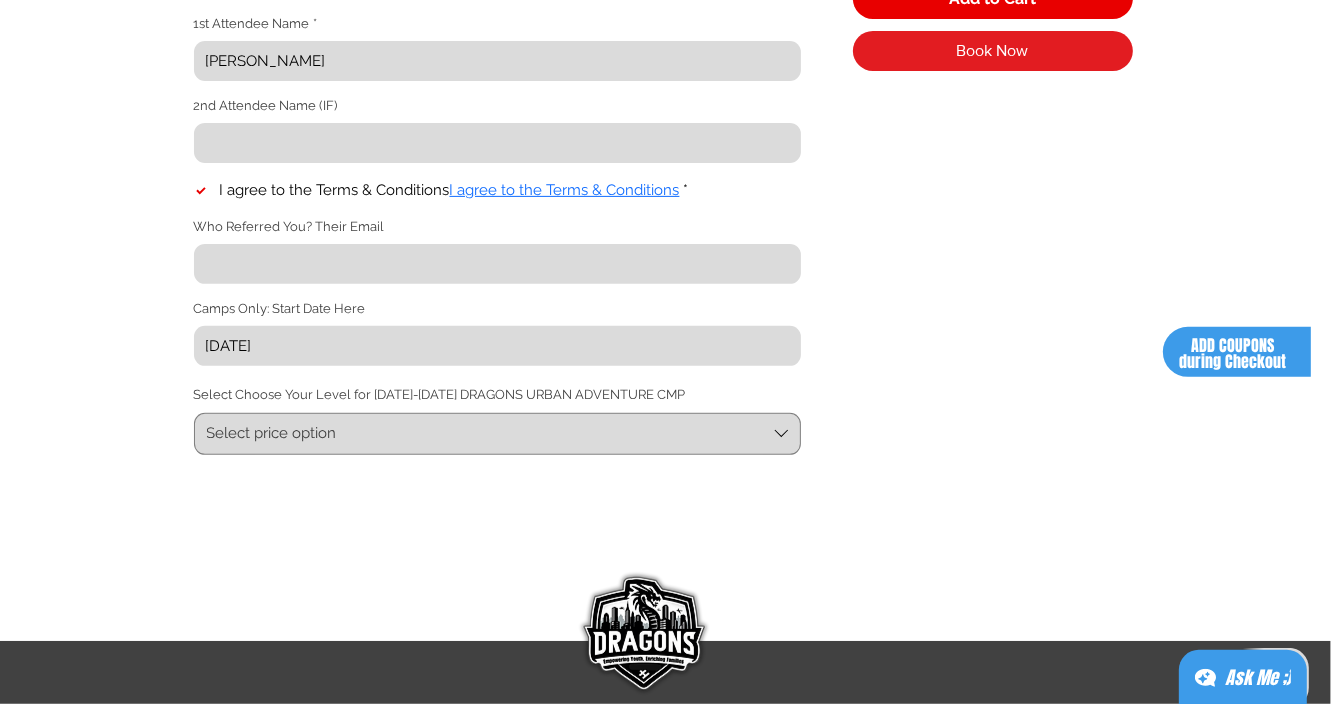 scroll, scrollTop: 712, scrollLeft: 0, axis: vertical 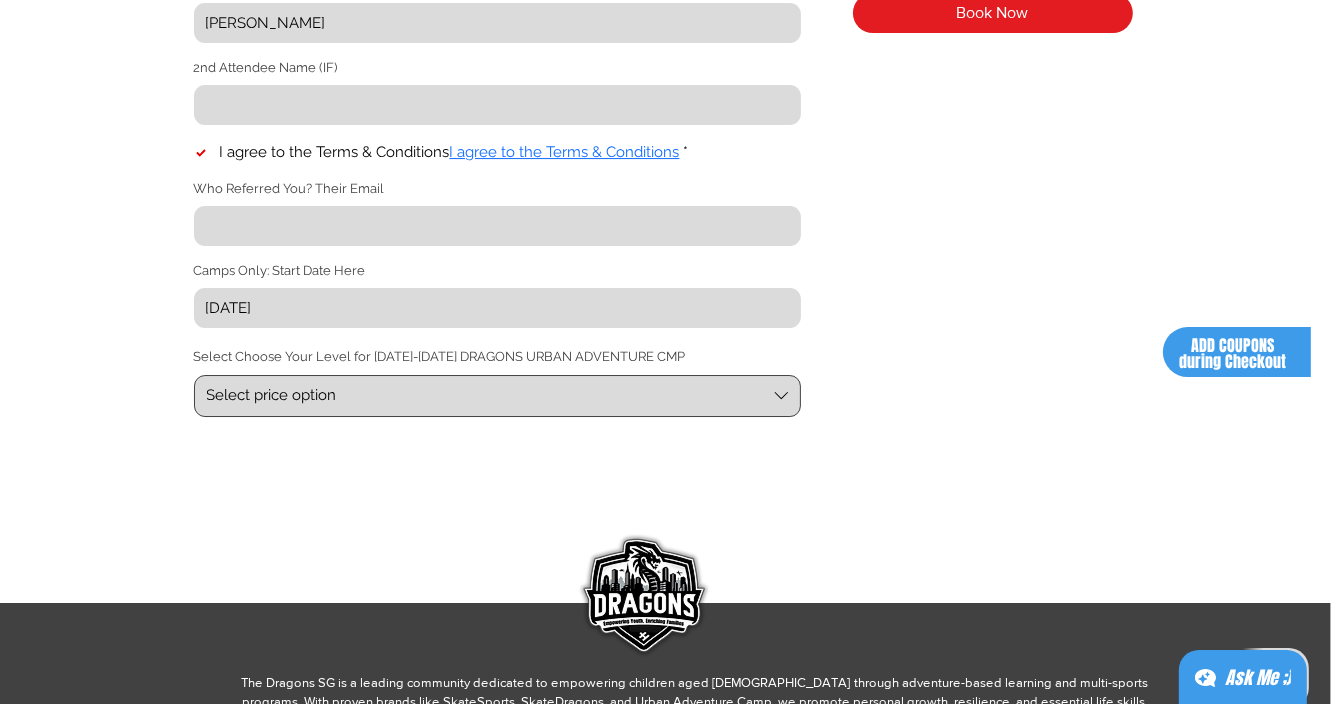 click on "Select price option" at bounding box center [497, 396] 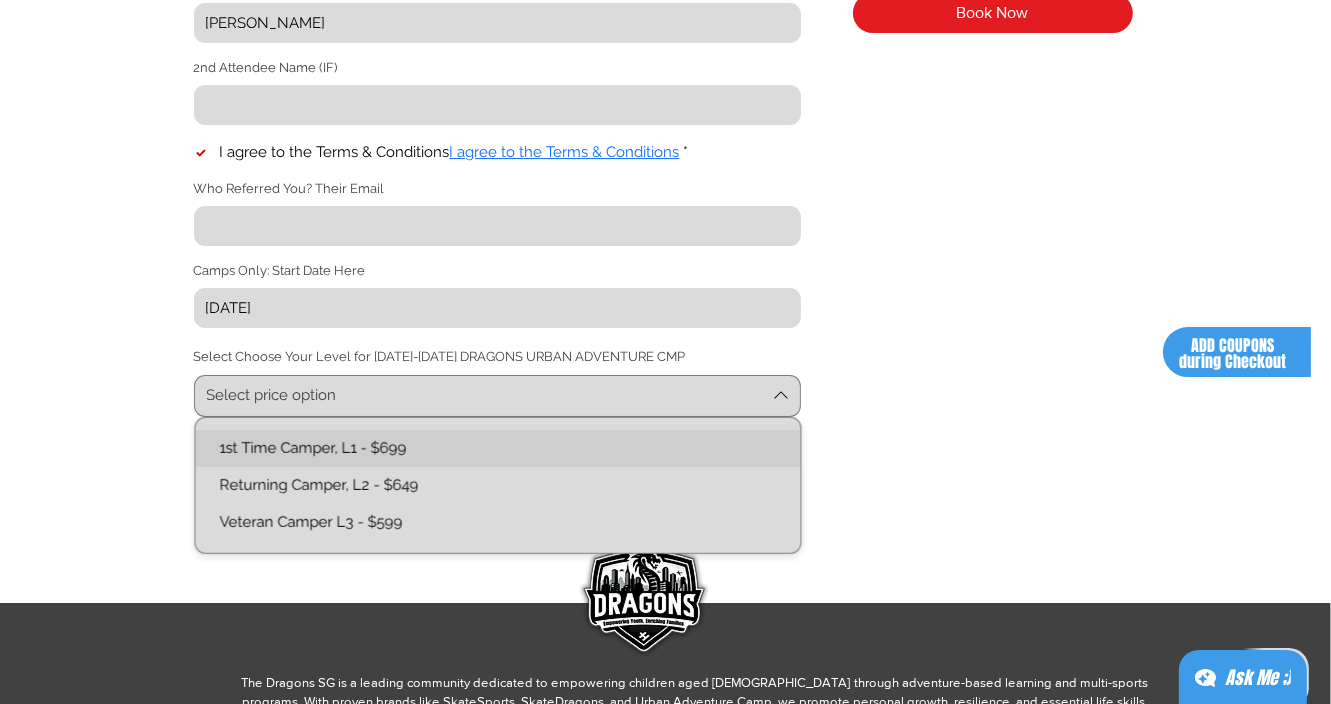 click on "1st Time Camper, L1 - $699" at bounding box center [497, 448] 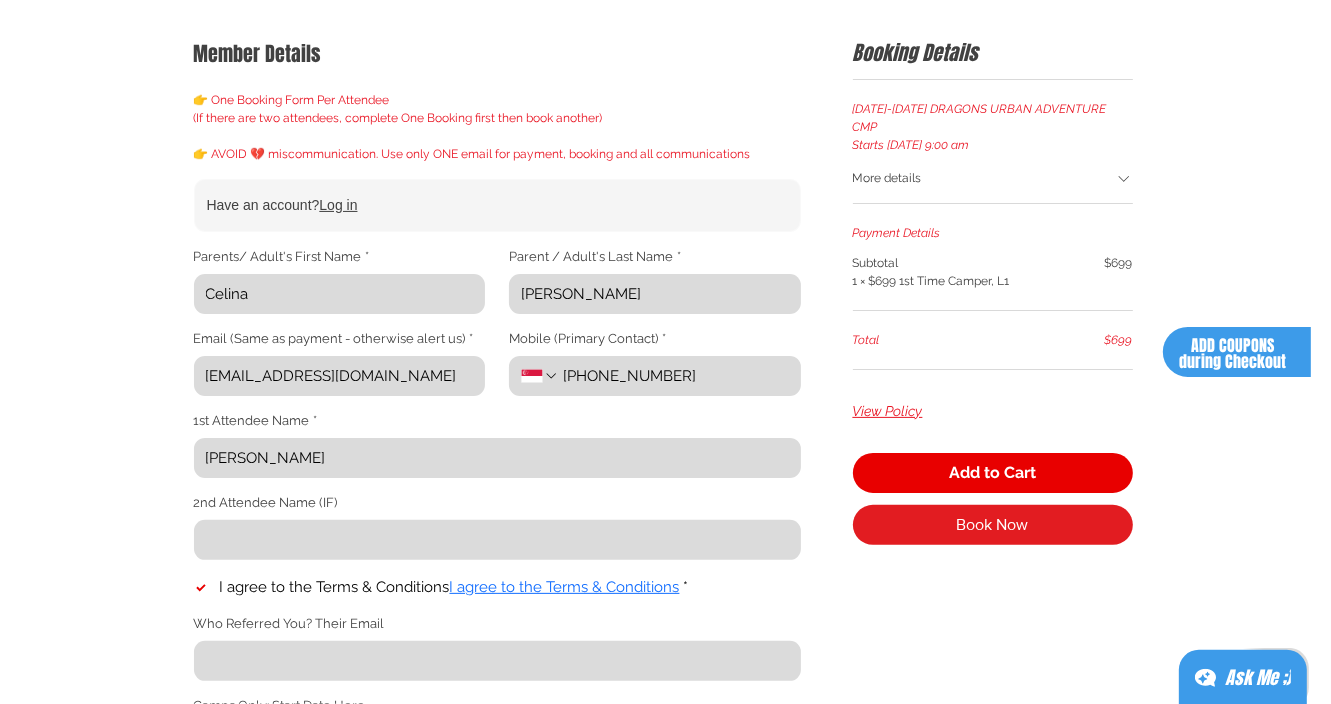 scroll, scrollTop: 271, scrollLeft: 0, axis: vertical 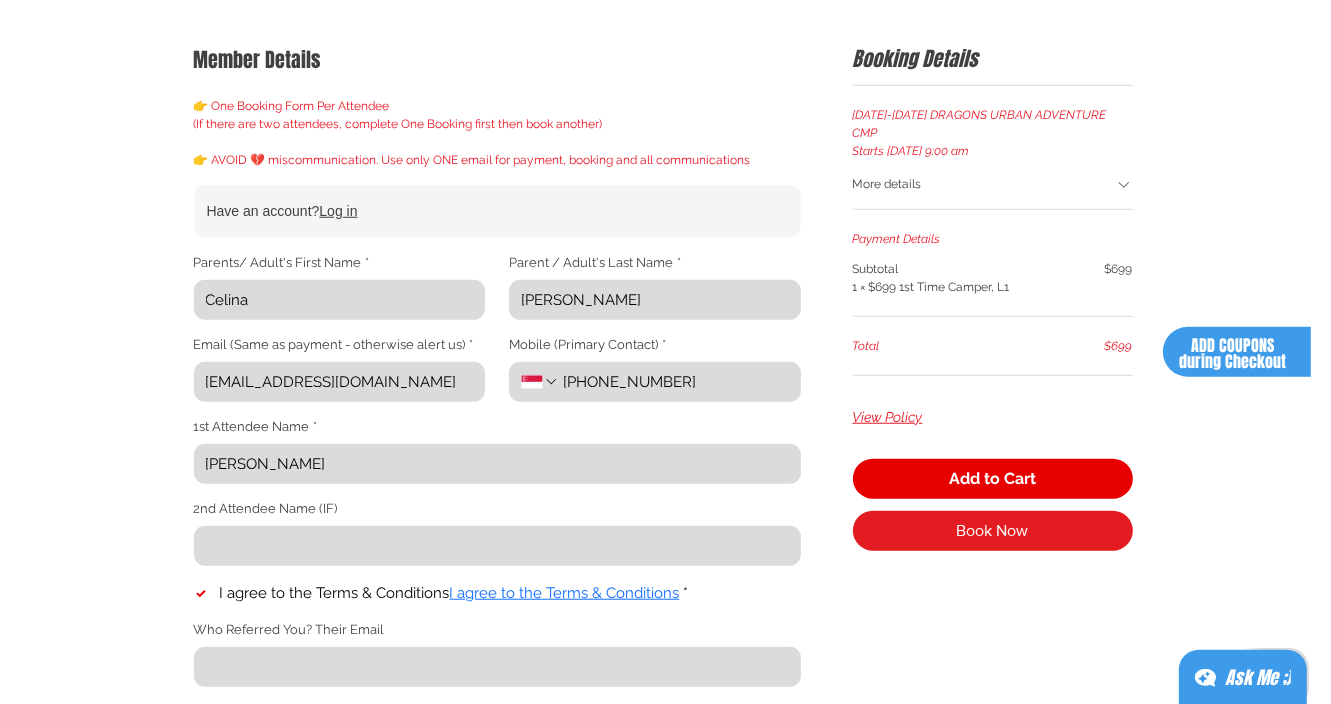 click on "More details" at bounding box center (993, 186) 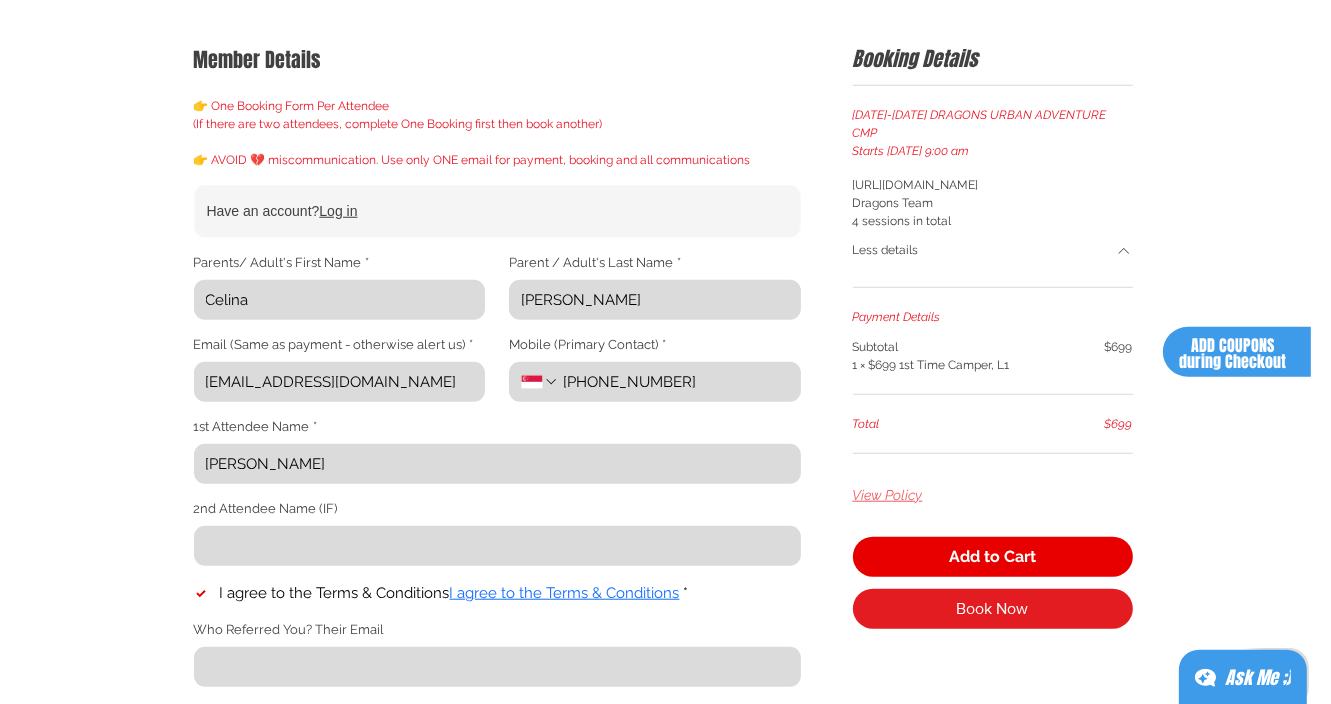 click on "View Policy" at bounding box center (888, 496) 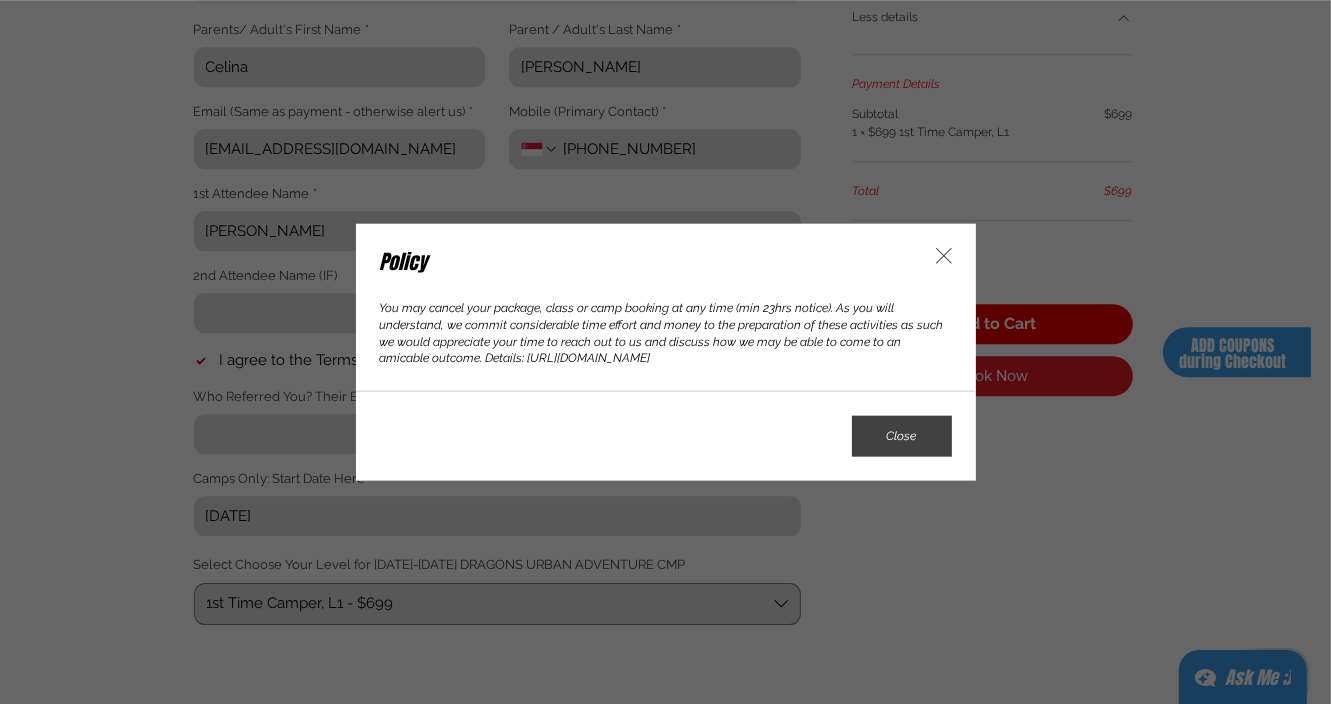 scroll, scrollTop: 506, scrollLeft: 0, axis: vertical 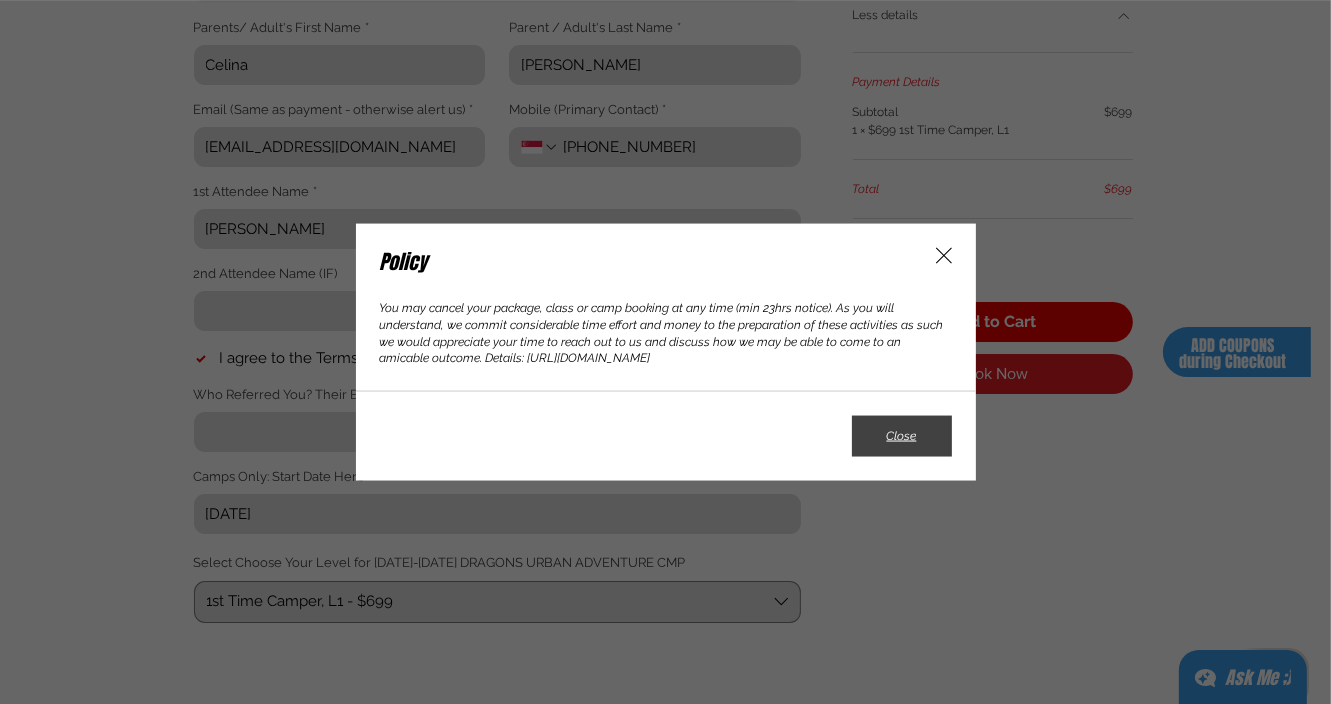 click on "Close" at bounding box center [902, 436] 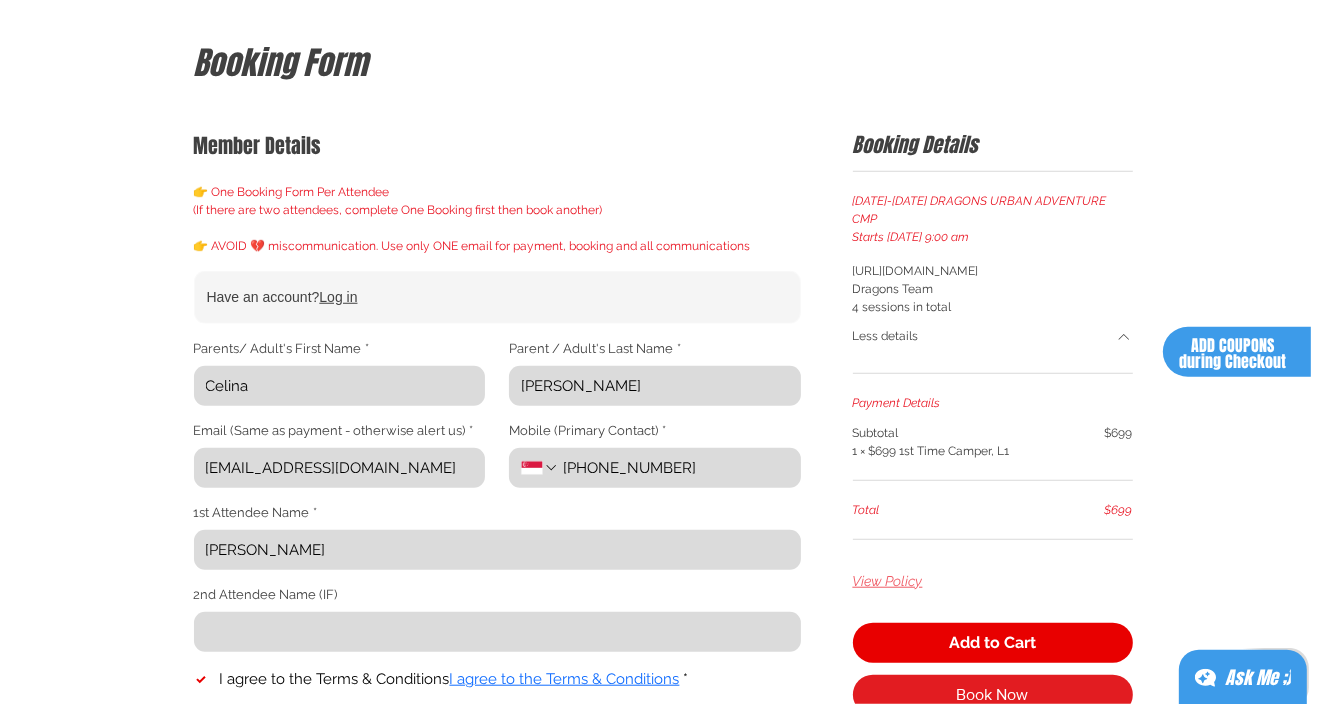 scroll, scrollTop: 0, scrollLeft: 0, axis: both 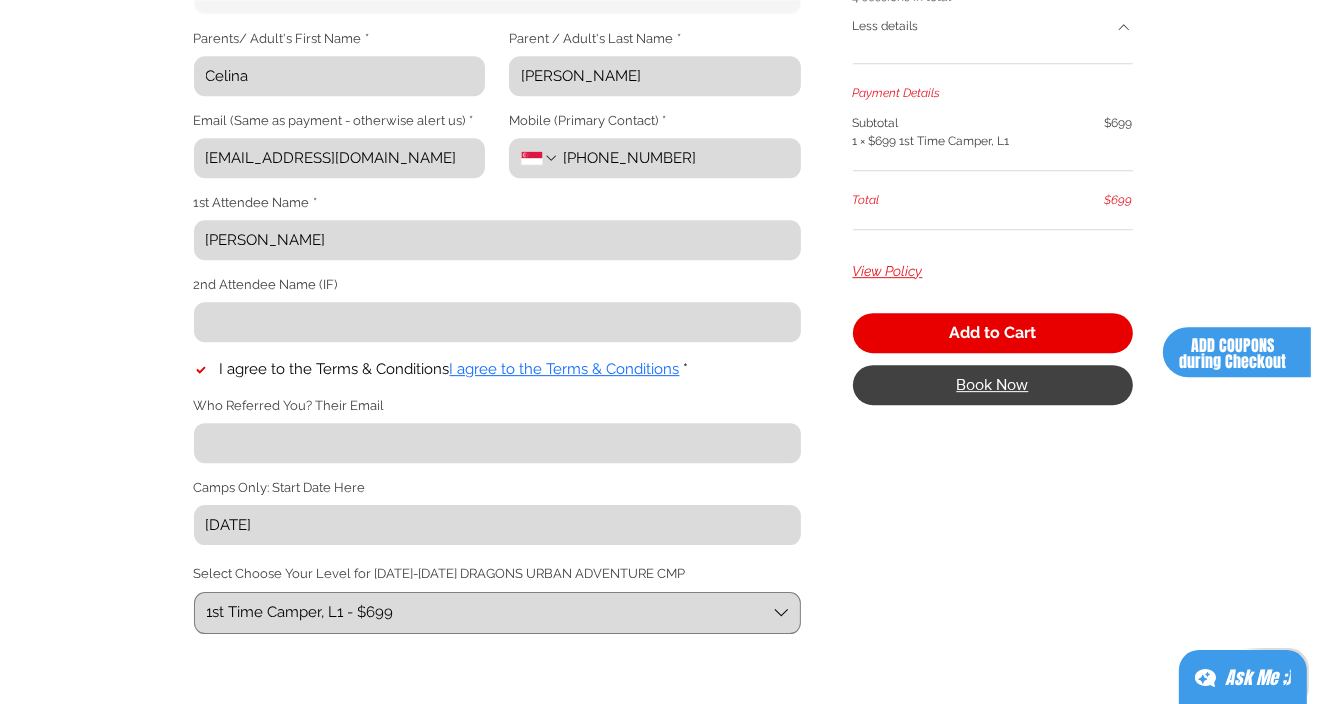 click on "Book Now" at bounding box center (993, 385) 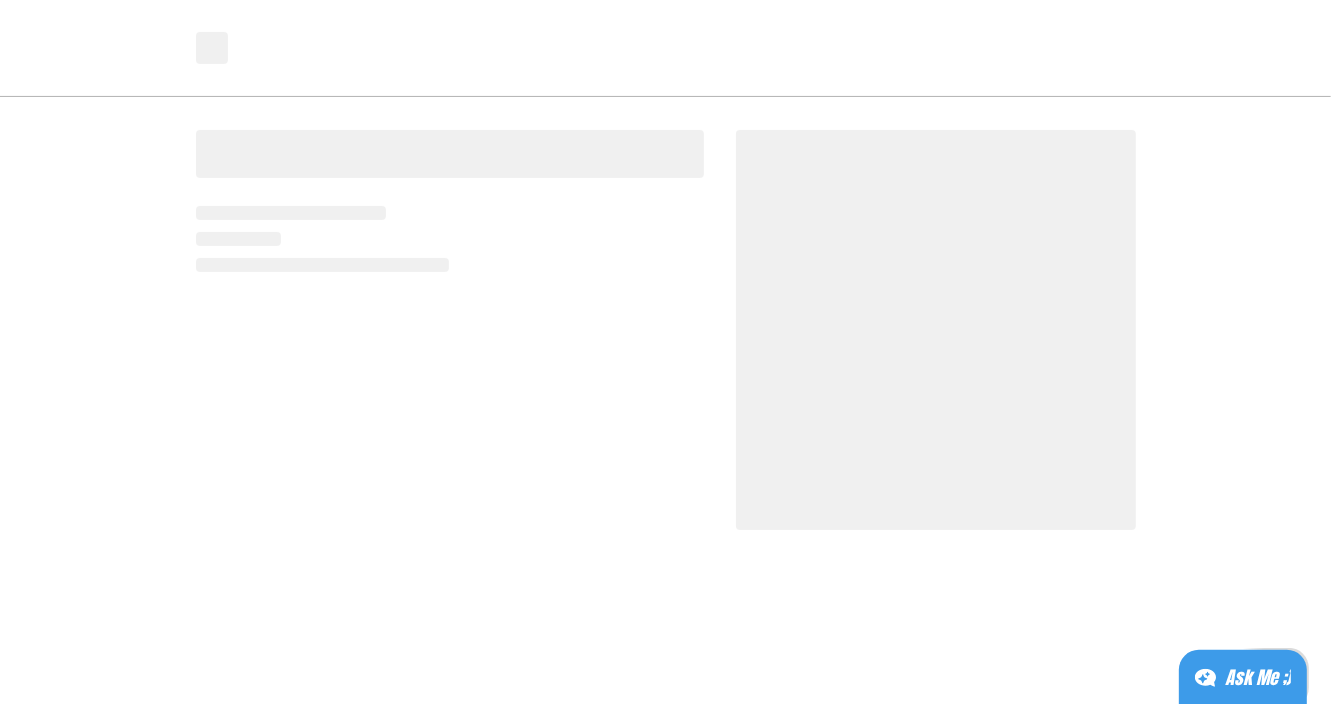 scroll, scrollTop: 0, scrollLeft: 0, axis: both 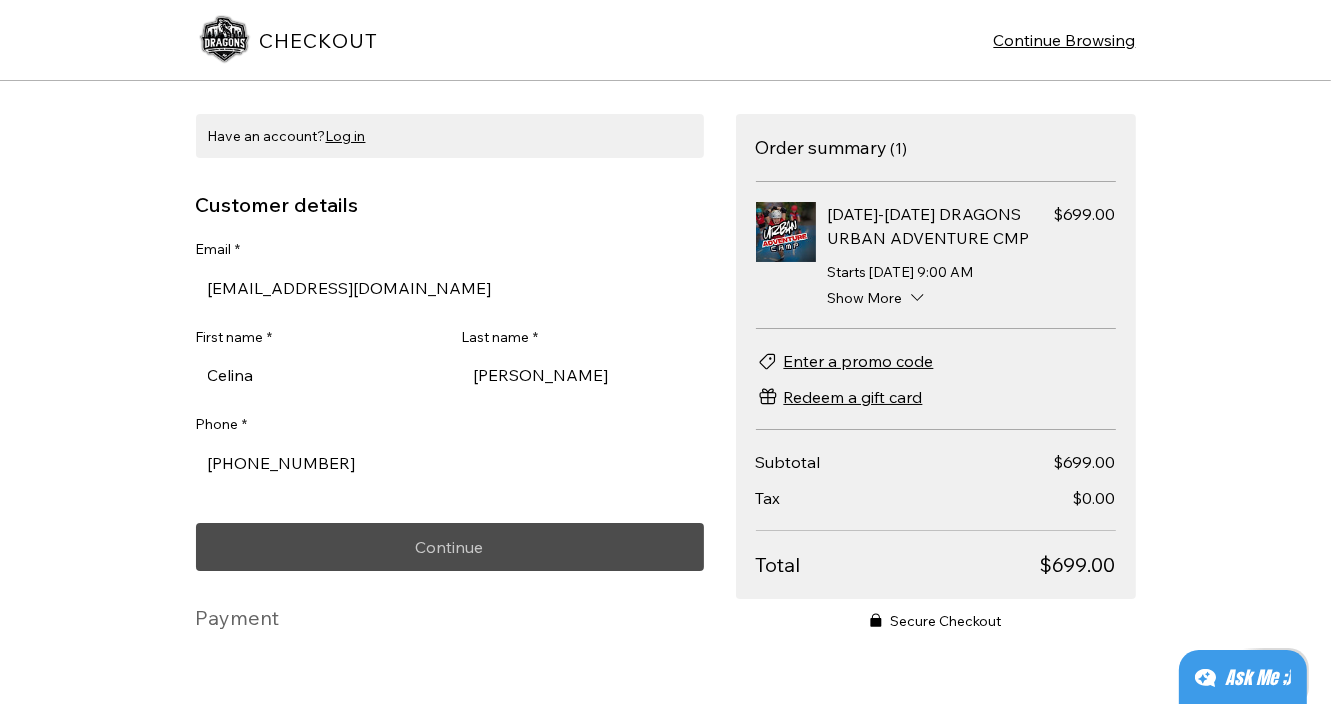 click on "Continue" at bounding box center (450, 547) 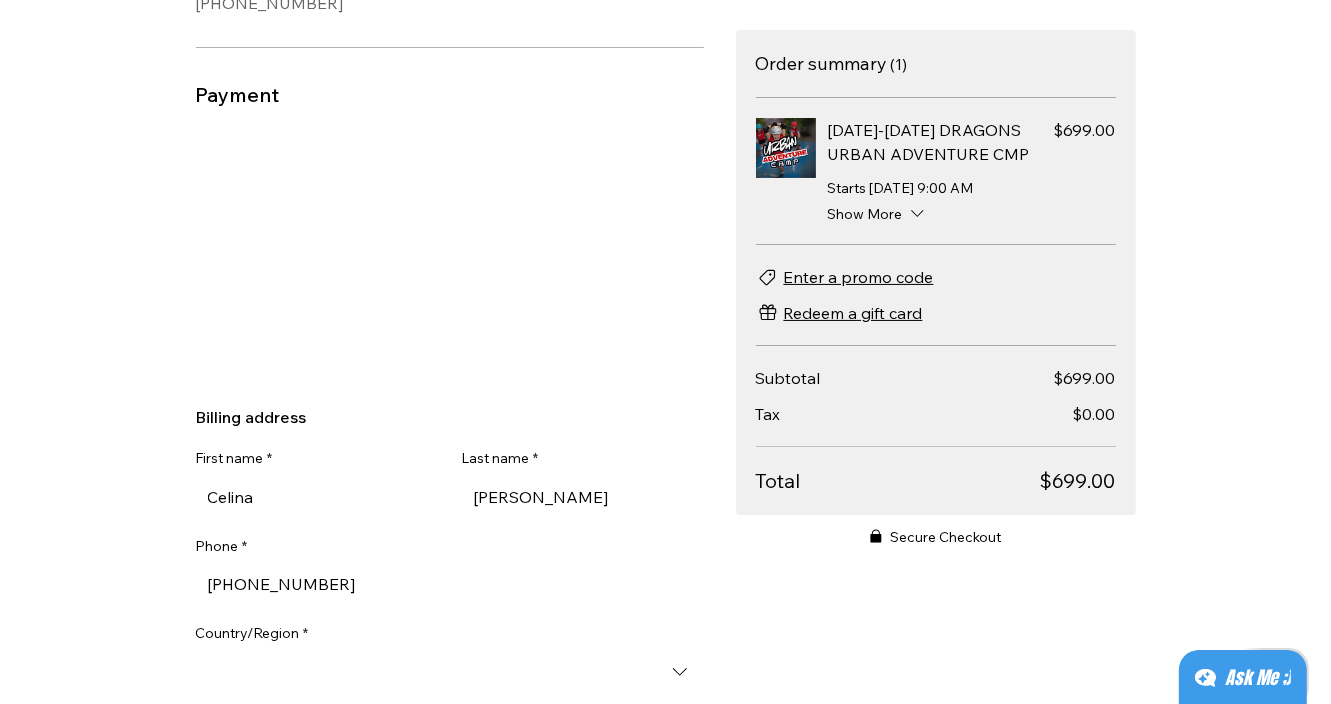 scroll, scrollTop: 390, scrollLeft: 0, axis: vertical 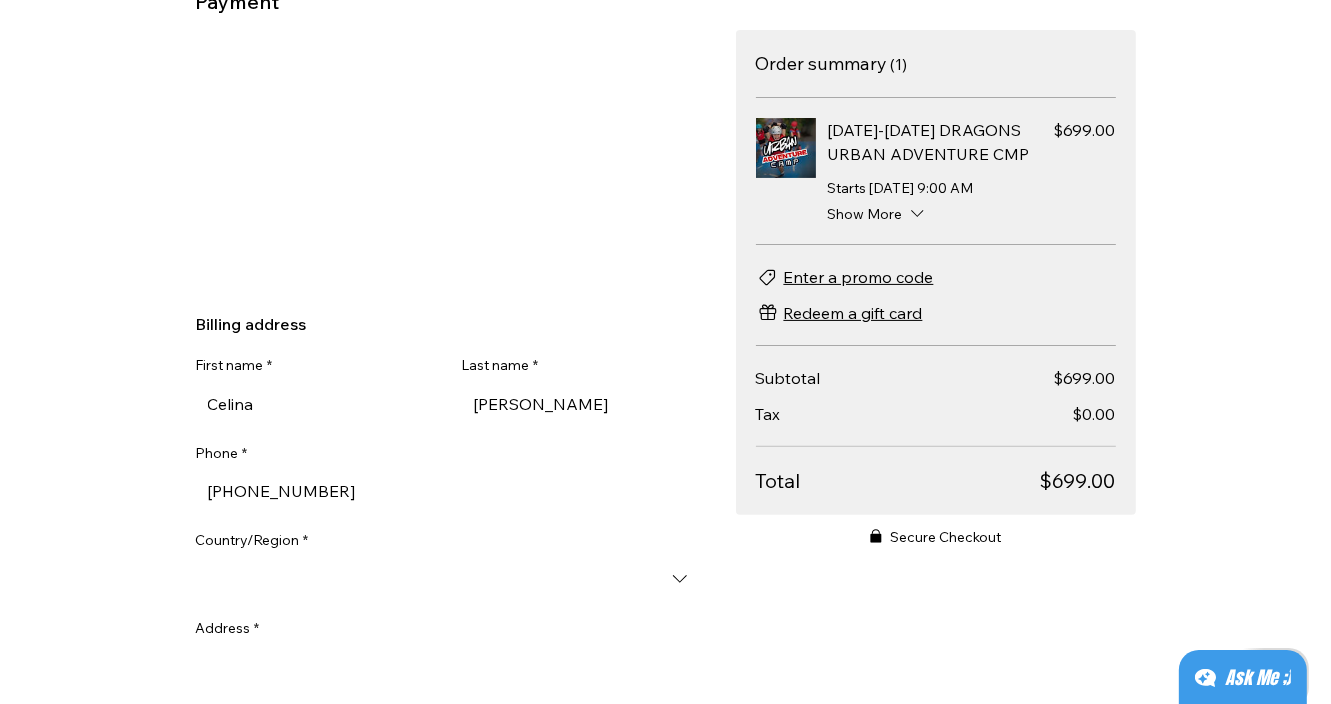 click on "Country/Region *" at bounding box center (450, 579) 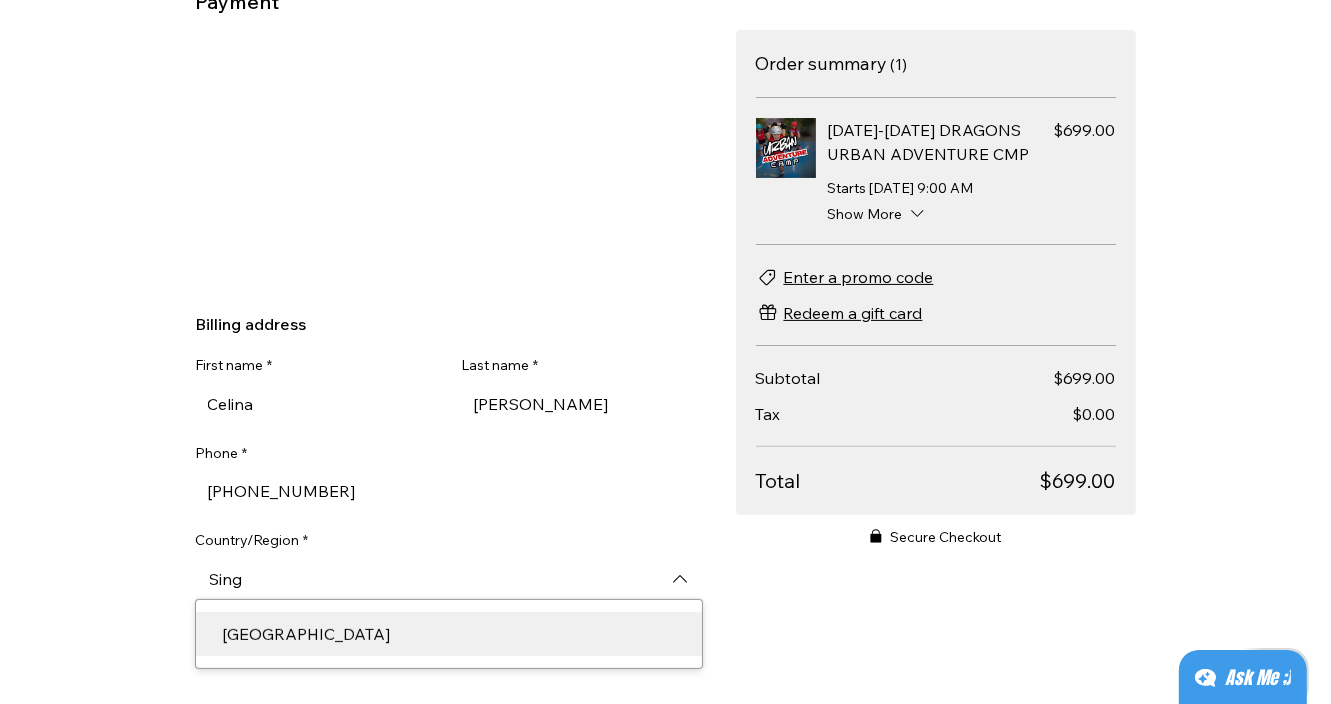 click on "[GEOGRAPHIC_DATA]" at bounding box center (448, 634) 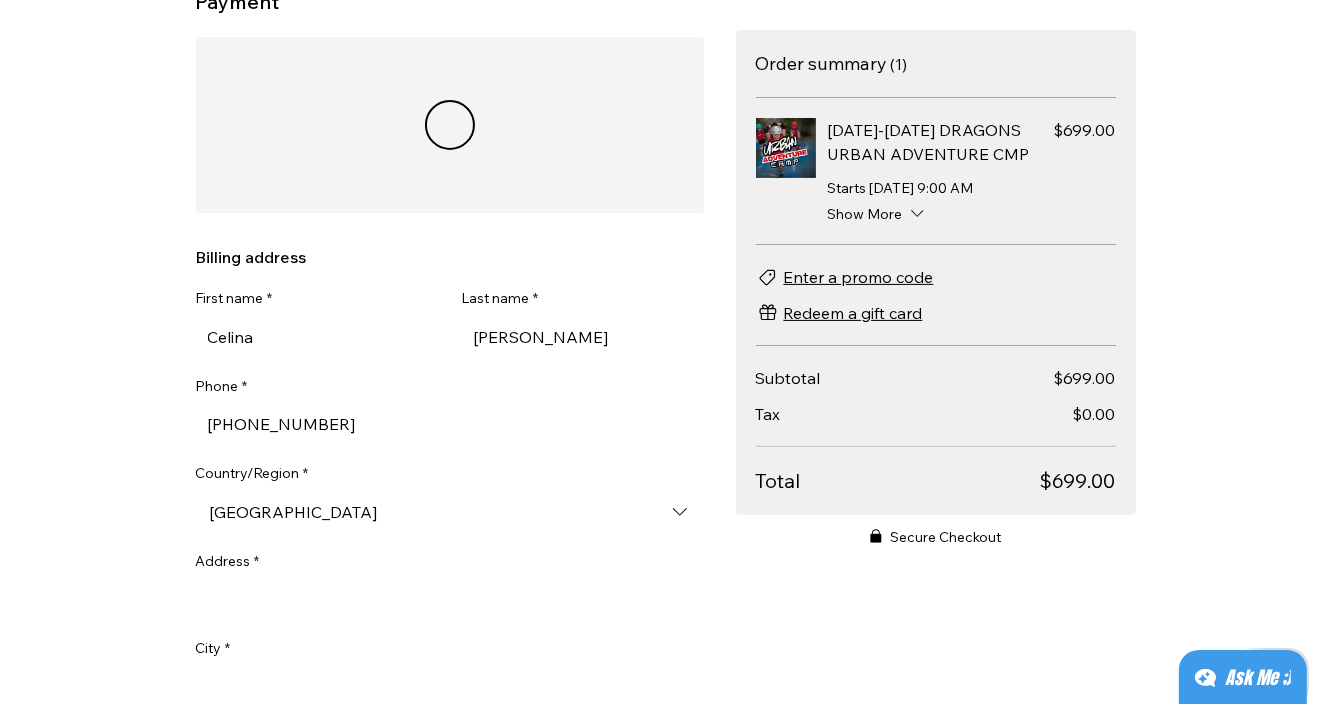 scroll, scrollTop: 523, scrollLeft: 0, axis: vertical 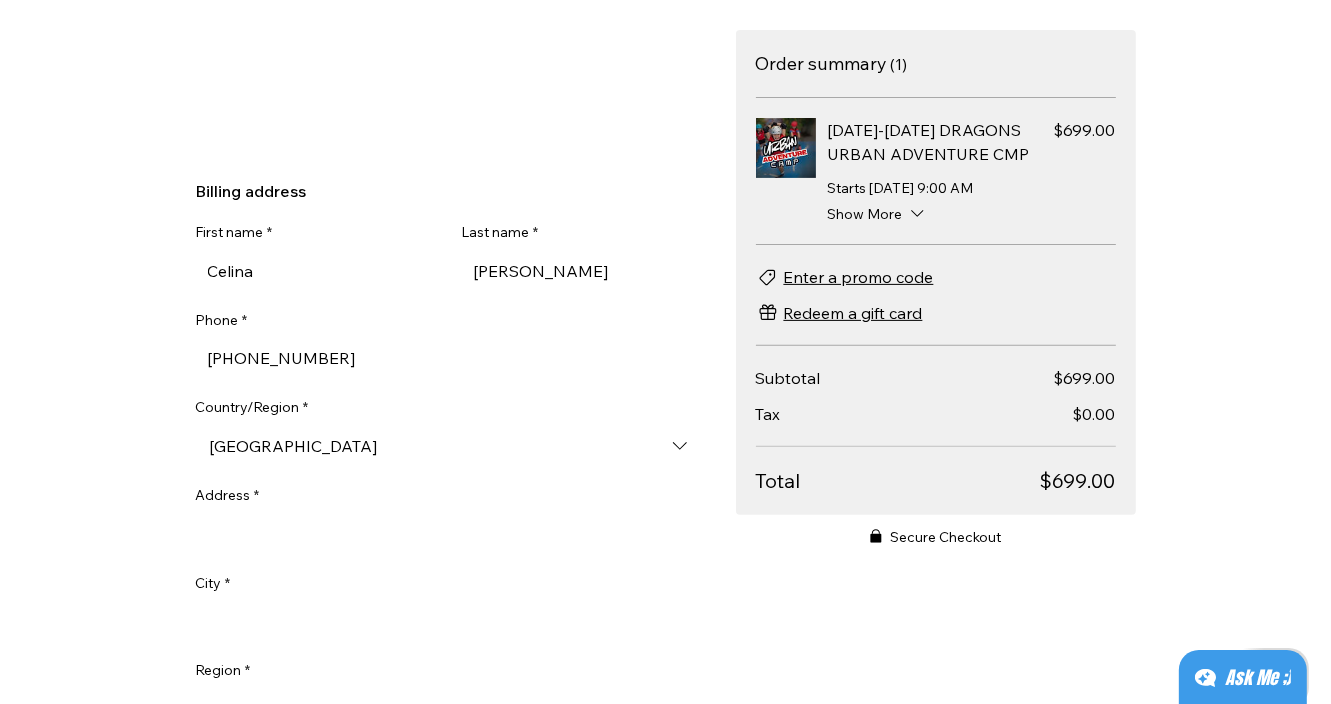 type on "[GEOGRAPHIC_DATA]" 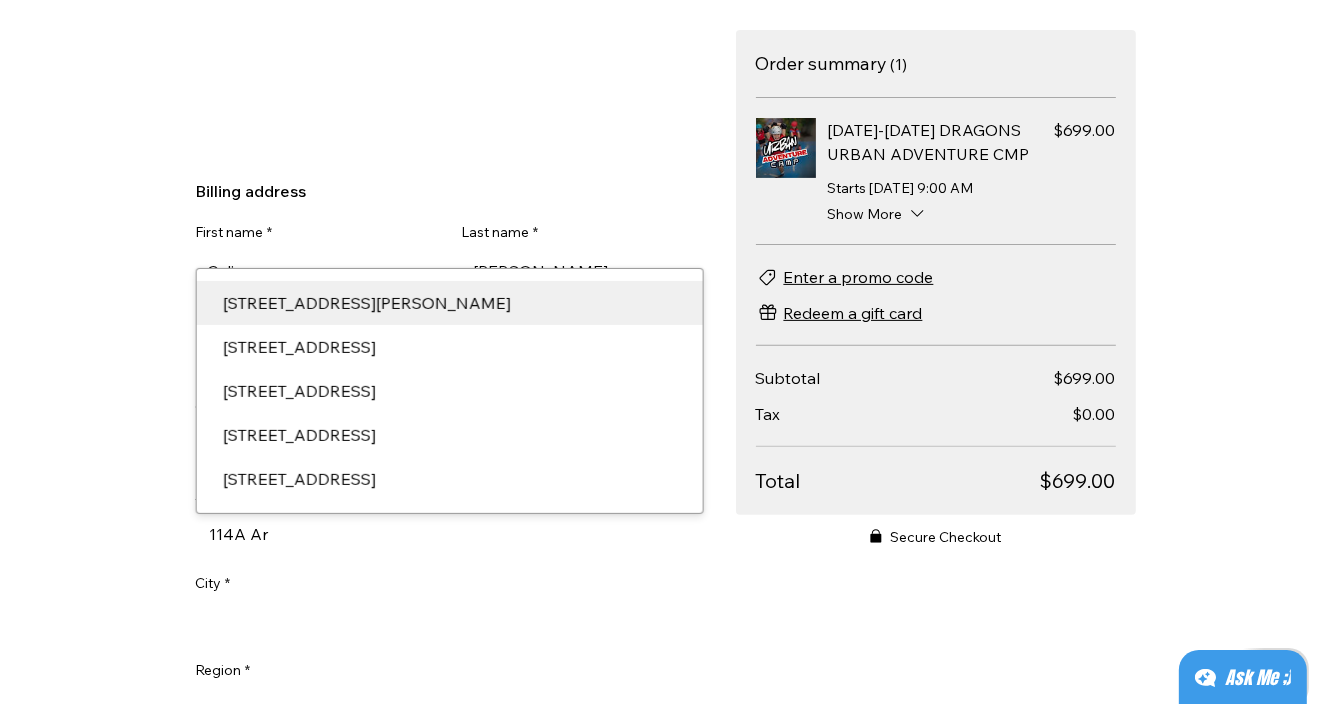 click on "[STREET_ADDRESS][PERSON_NAME]" at bounding box center [449, 303] 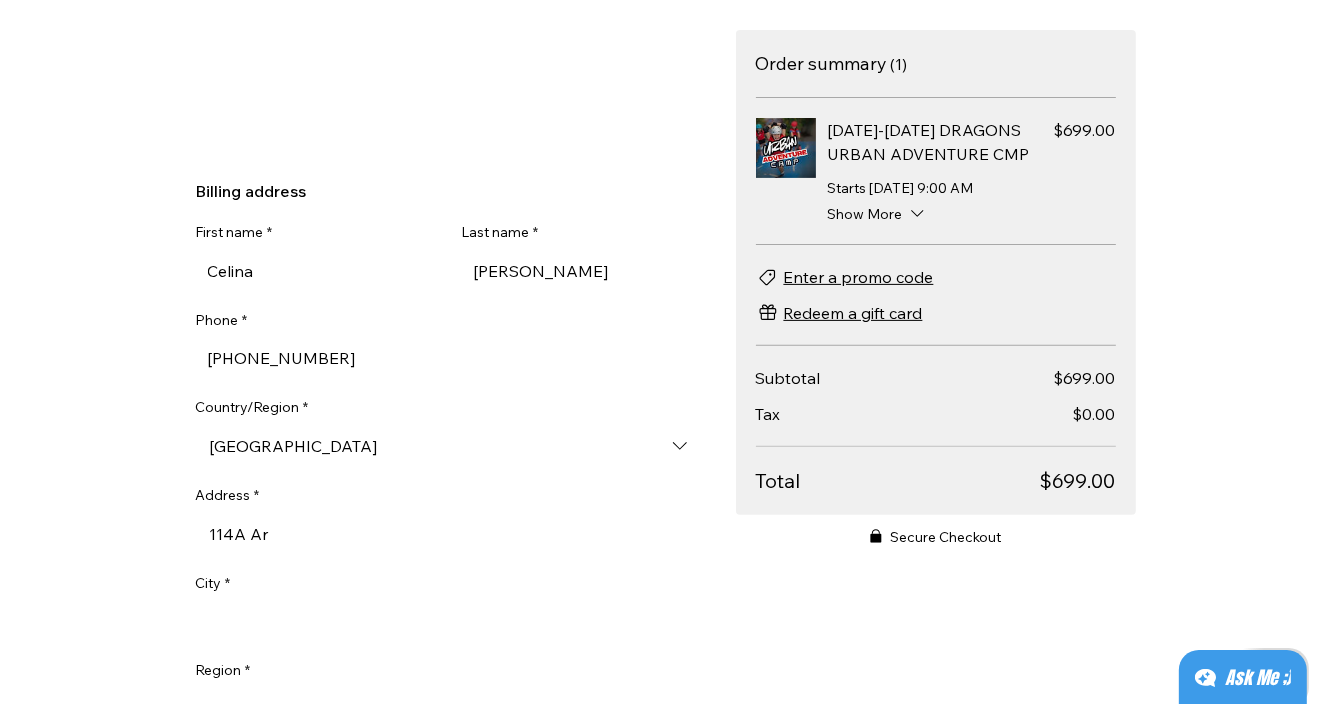 type on "[STREET_ADDRESS][PERSON_NAME]" 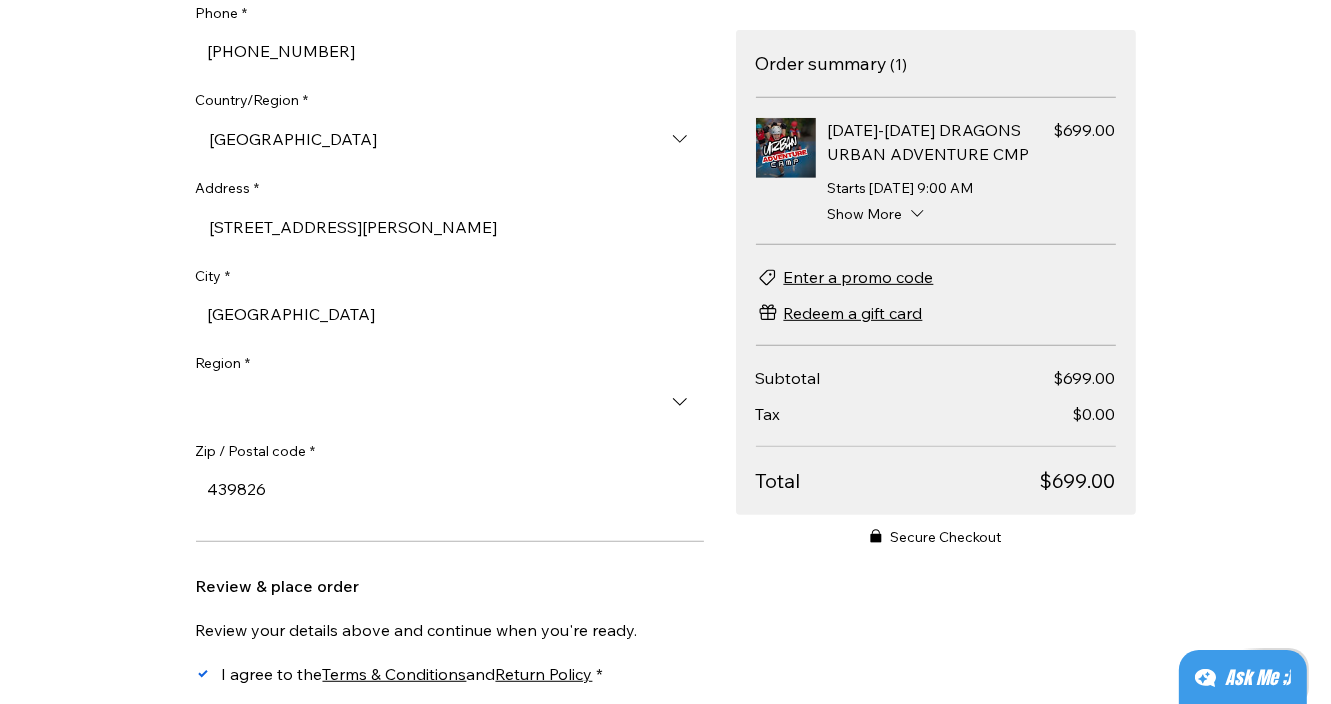 scroll, scrollTop: 870, scrollLeft: 0, axis: vertical 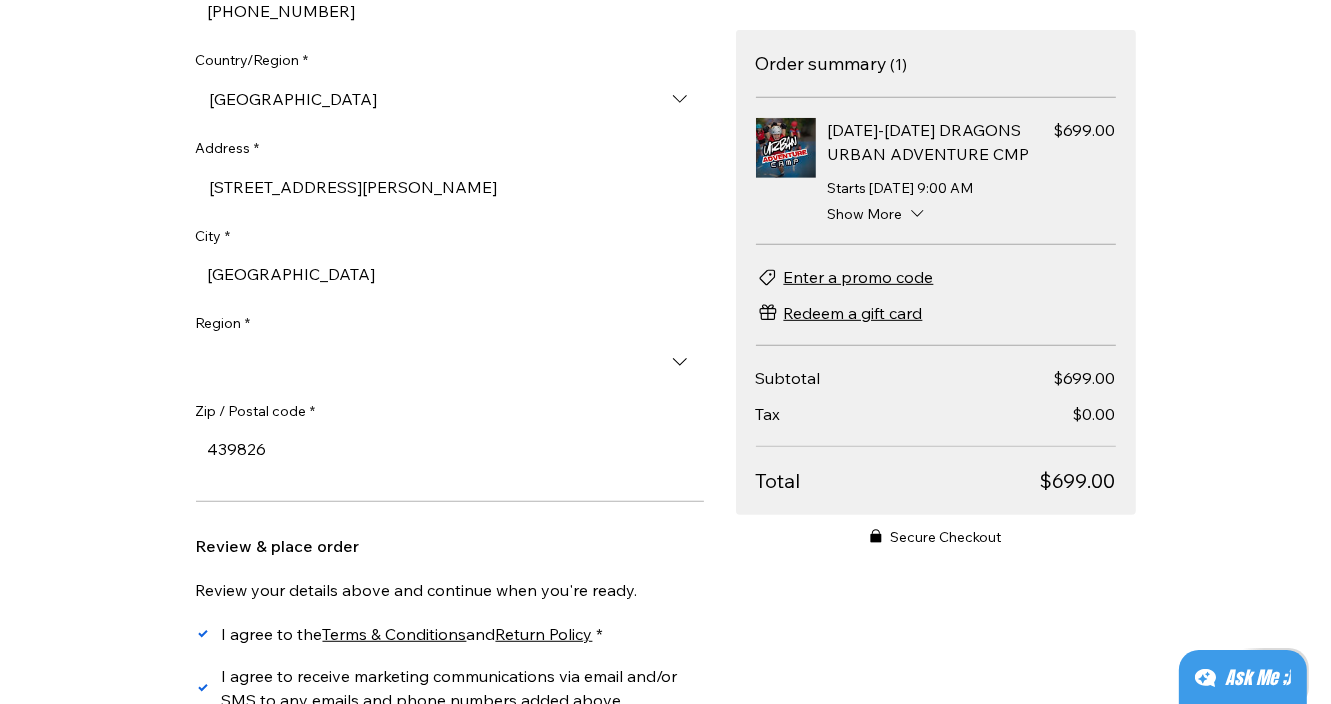 type on "[STREET_ADDRESS][PERSON_NAME]" 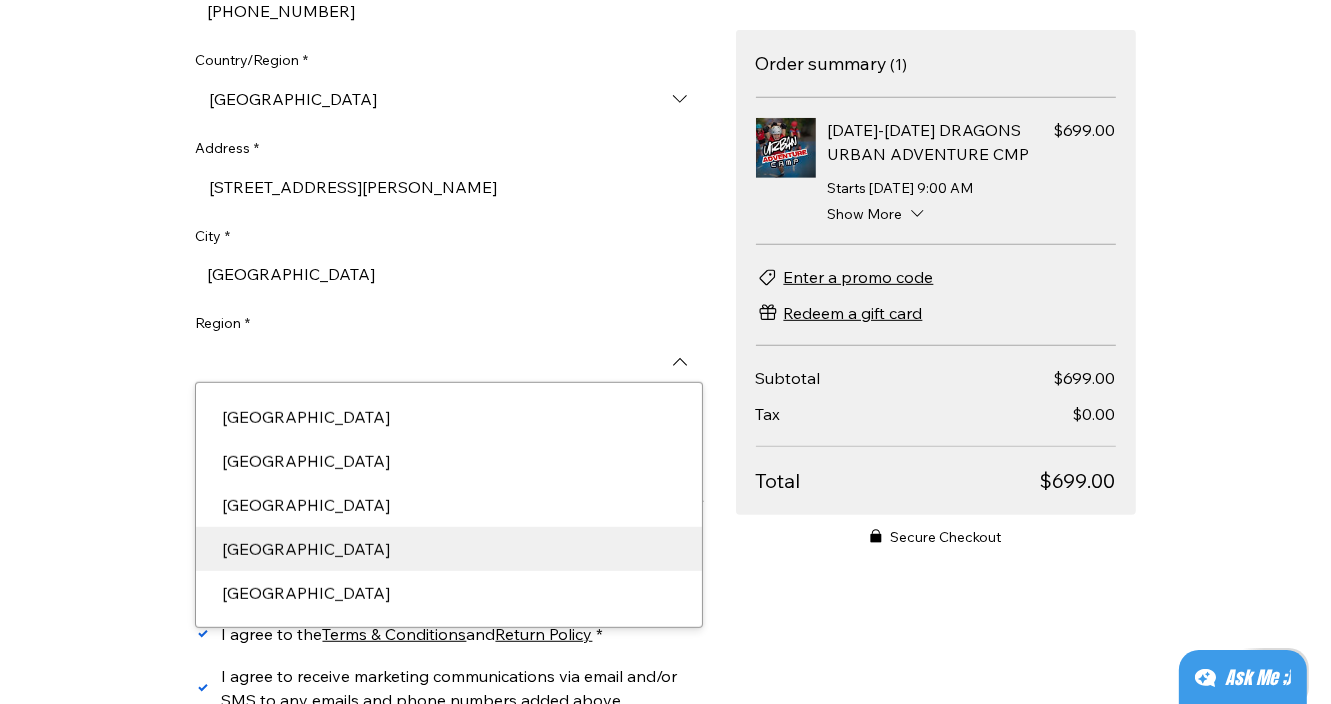 click on "[GEOGRAPHIC_DATA]" at bounding box center (448, 549) 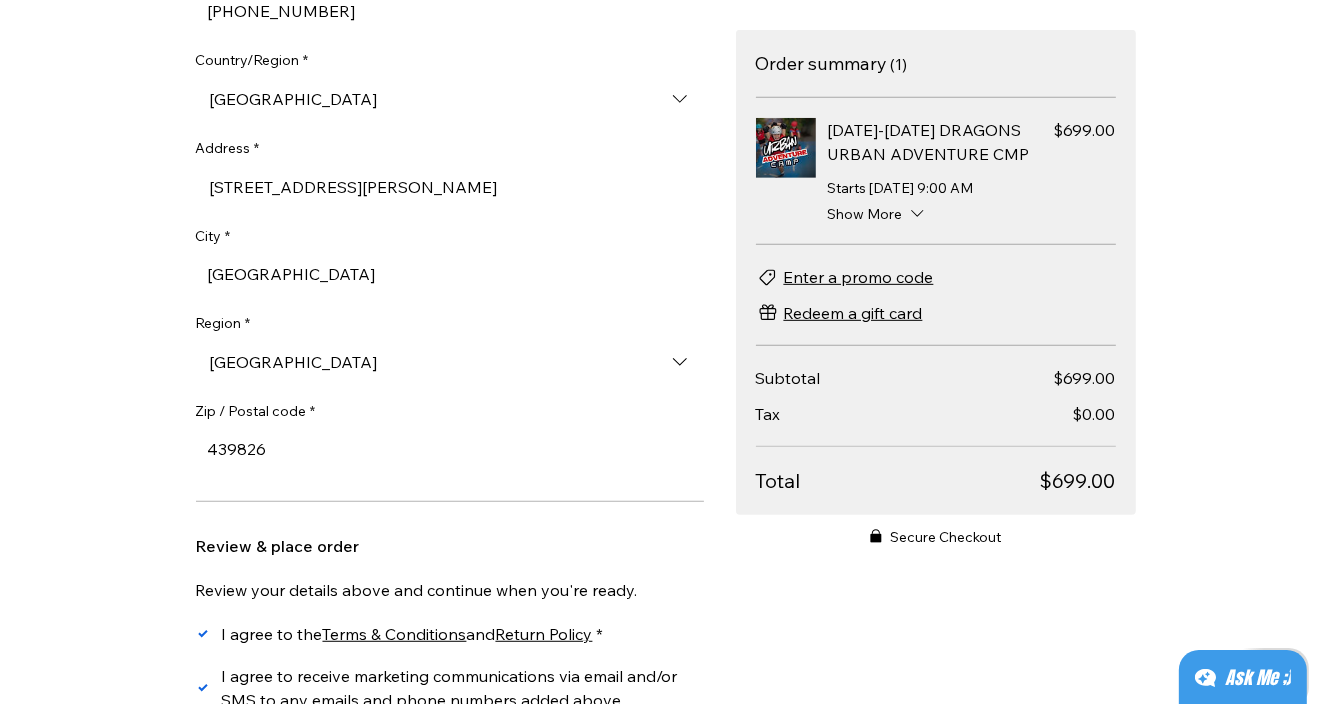 type on "[GEOGRAPHIC_DATA]" 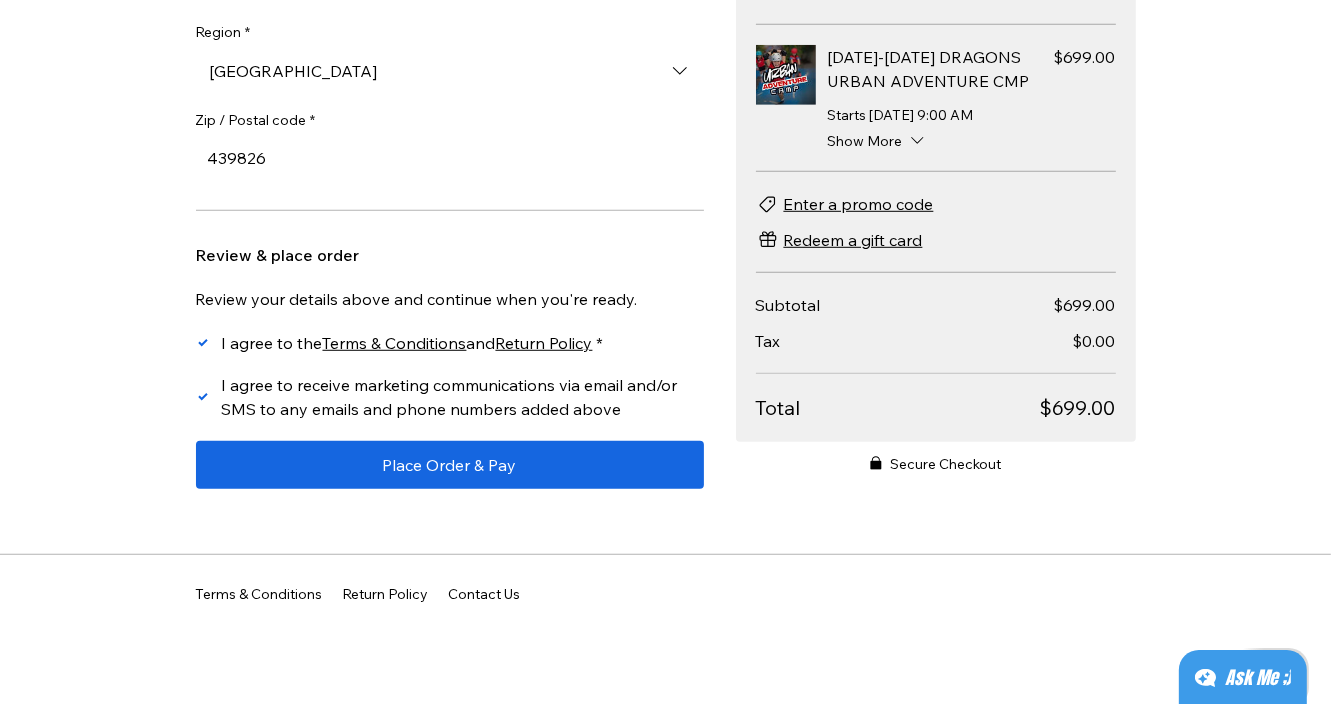 scroll, scrollTop: 1164, scrollLeft: 0, axis: vertical 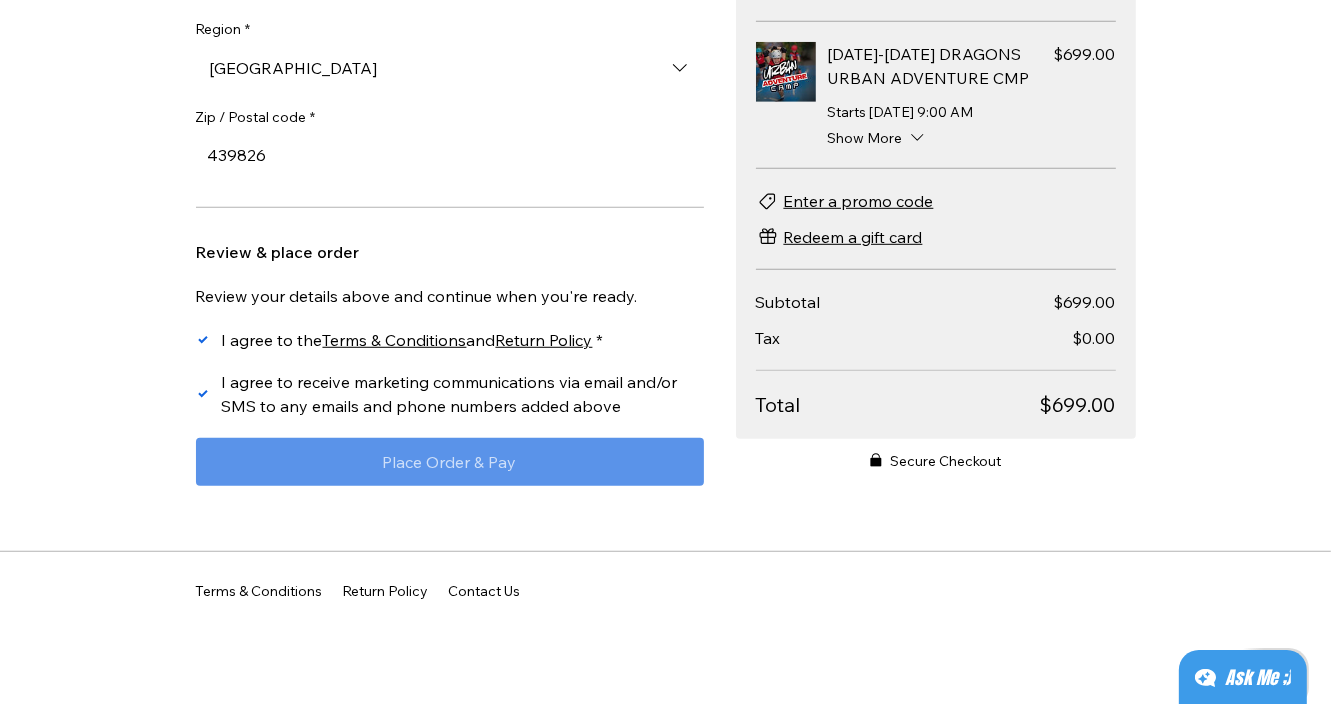 click on "Place Order & Pay" at bounding box center [450, 462] 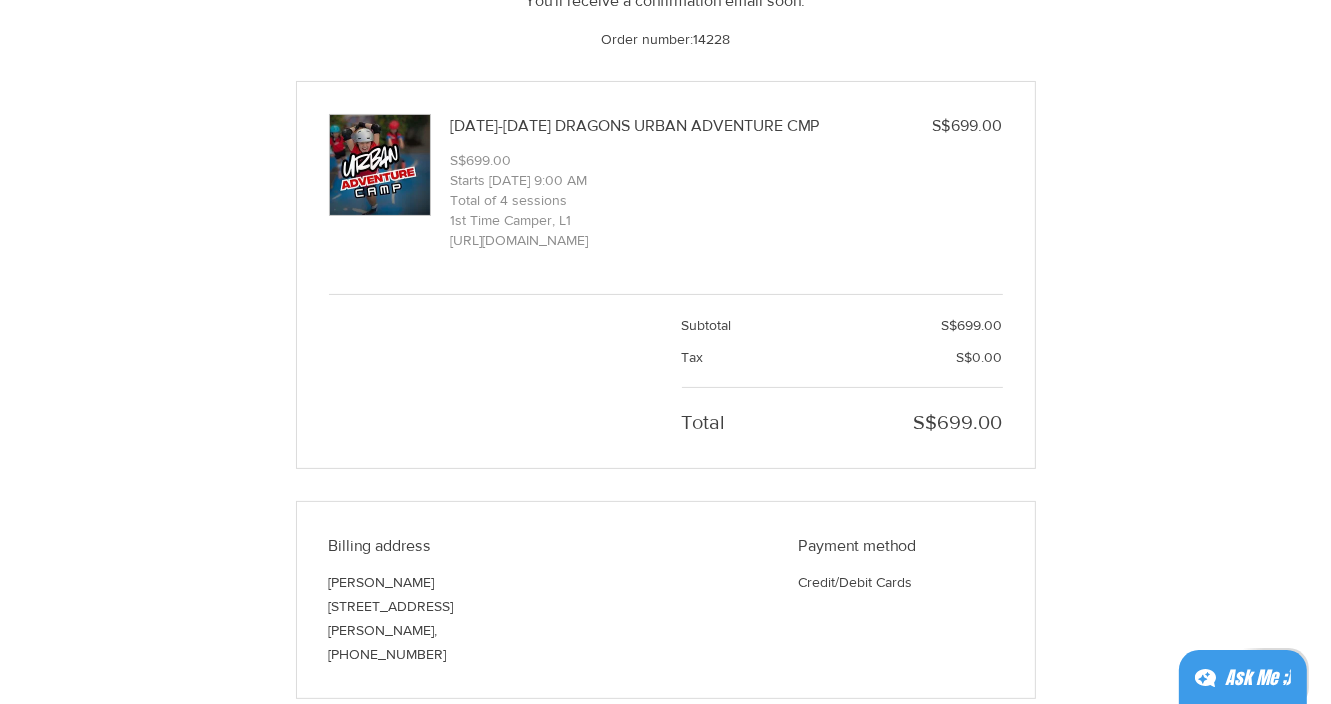 scroll, scrollTop: 411, scrollLeft: 0, axis: vertical 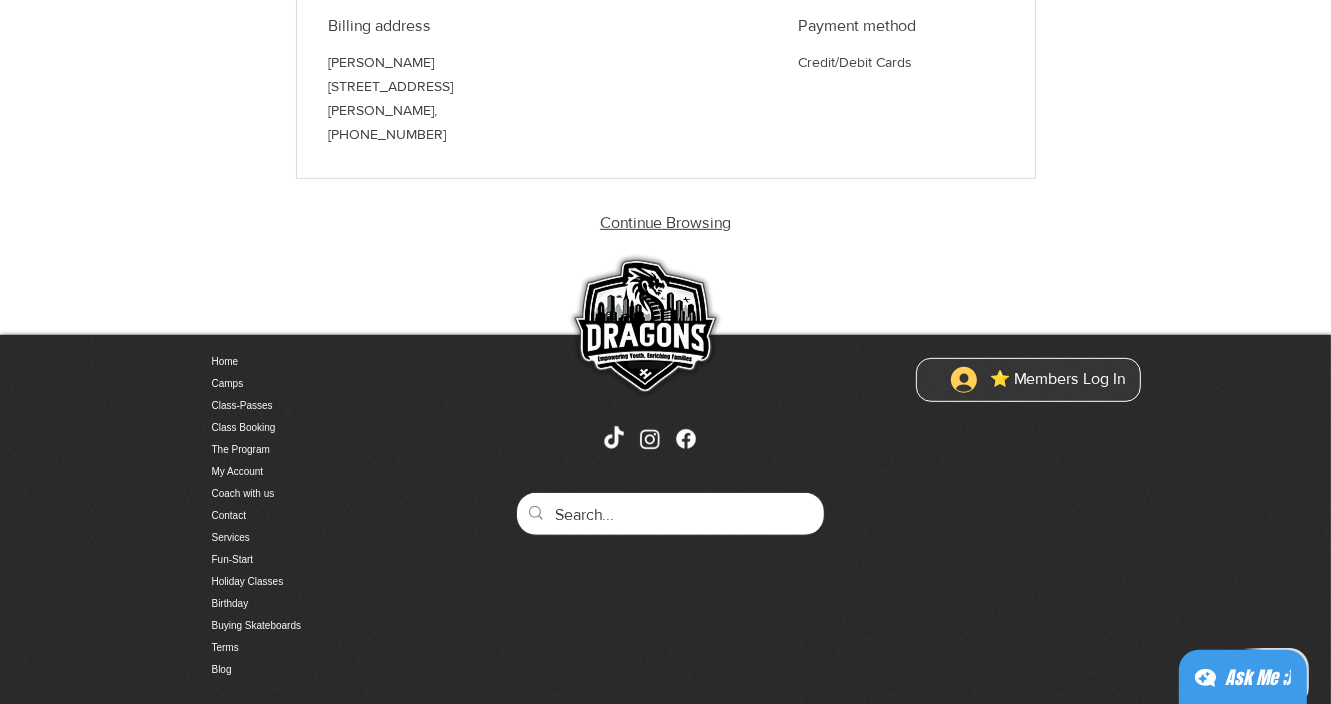 click on "Continue Browsing" at bounding box center (665, 222) 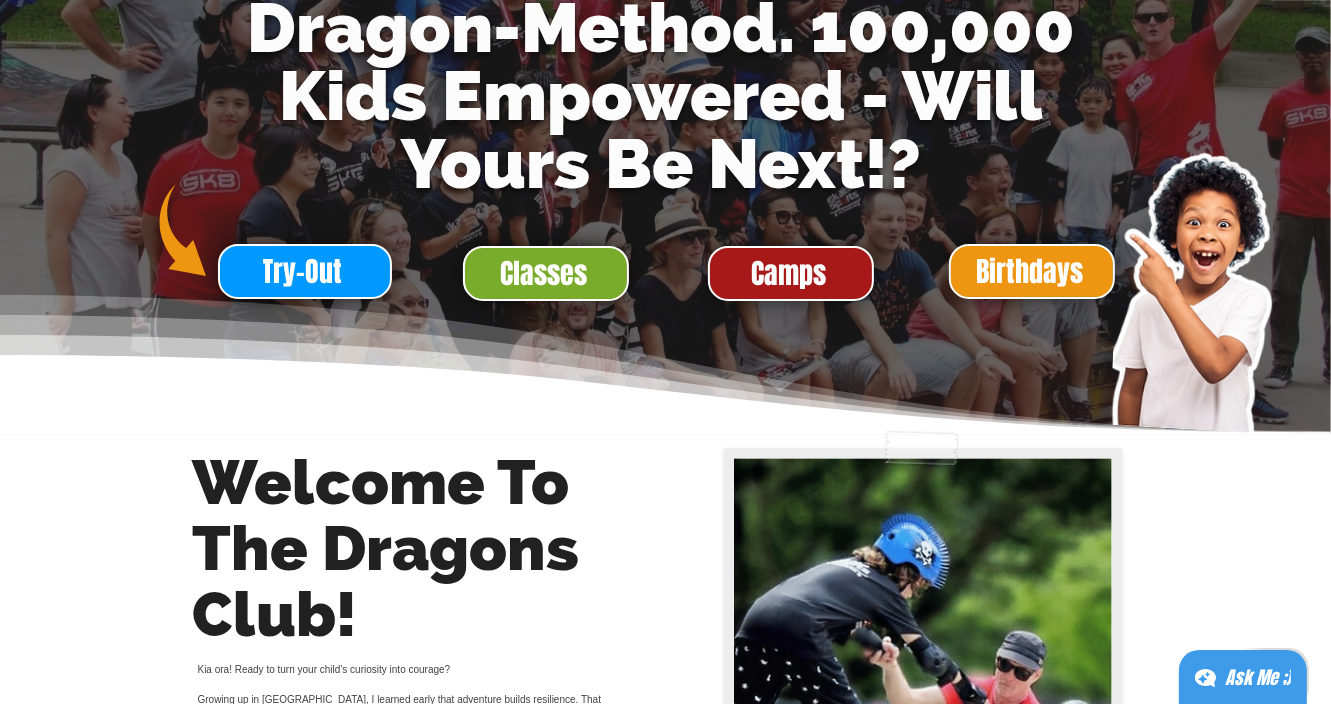 click on "Camps" at bounding box center [788, 273] 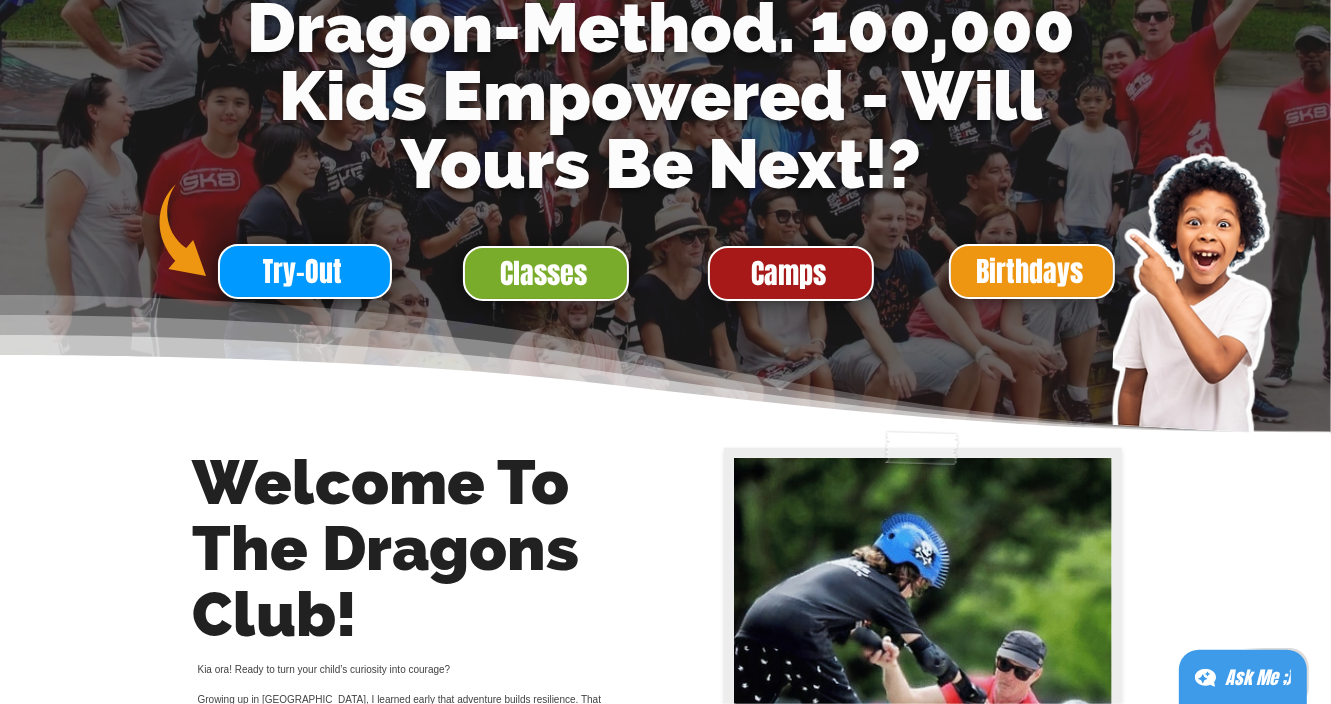 click on "Camps" at bounding box center [788, 273] 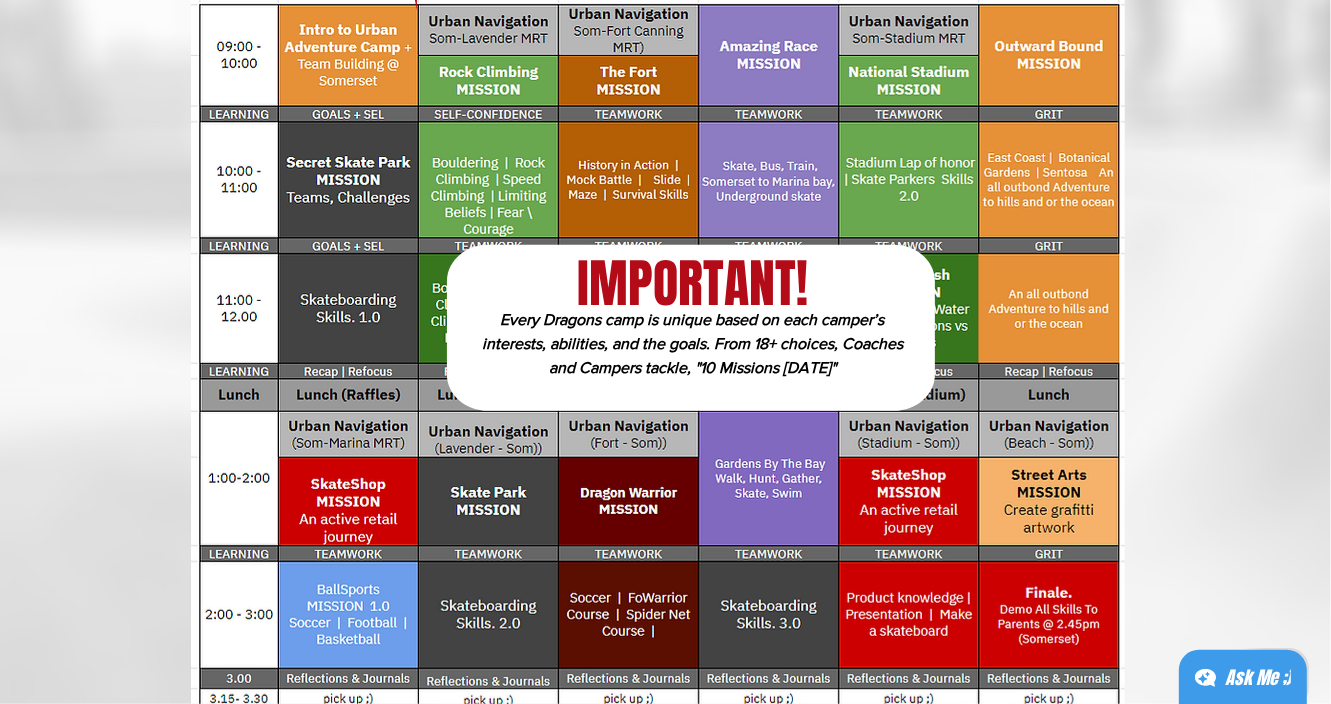 scroll, scrollTop: 4482, scrollLeft: 0, axis: vertical 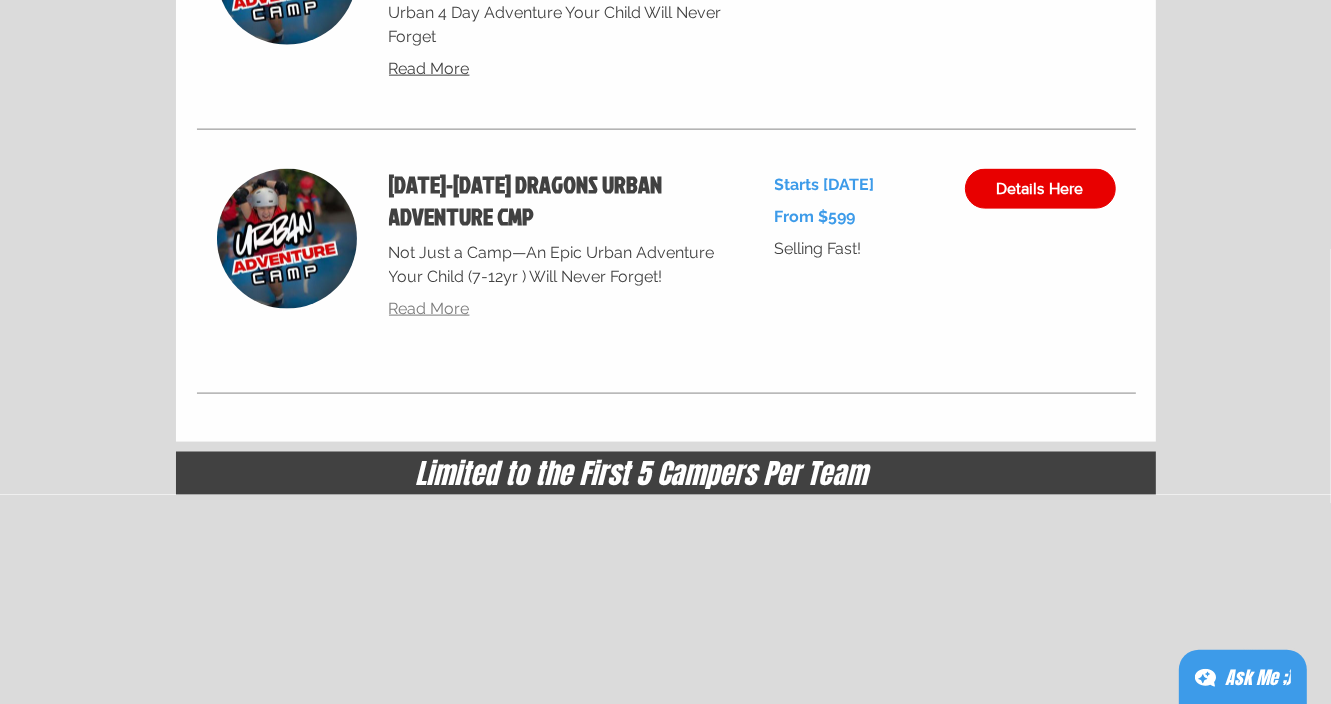 click on "Read More" at bounding box center [429, 308] 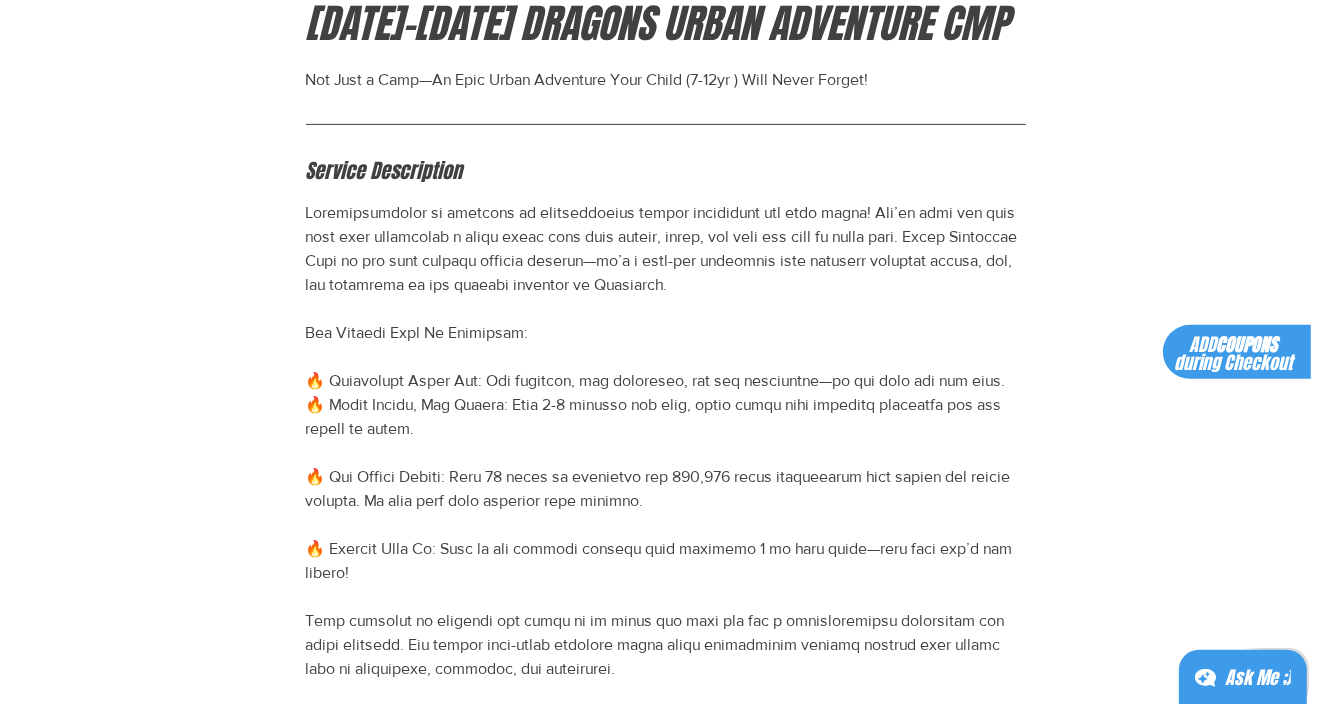 scroll, scrollTop: 0, scrollLeft: 0, axis: both 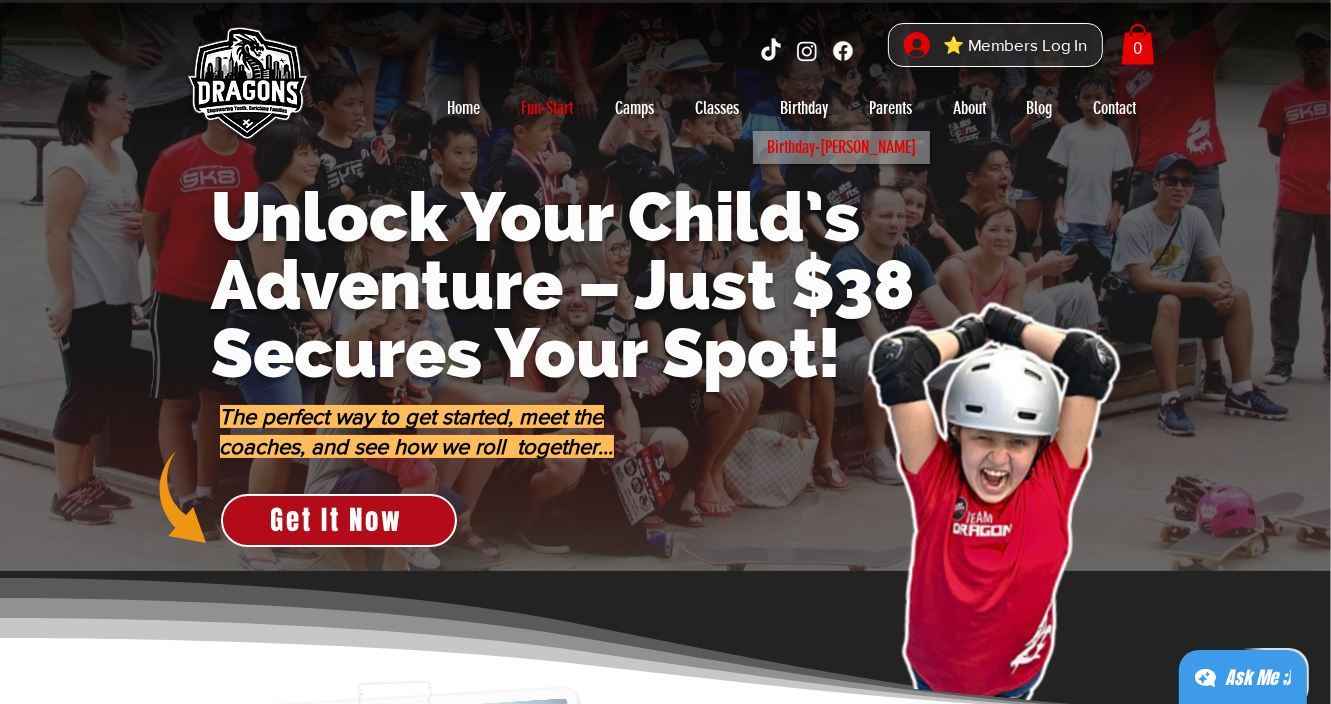 click on "Birthday-[PERSON_NAME]" at bounding box center [841, 147] 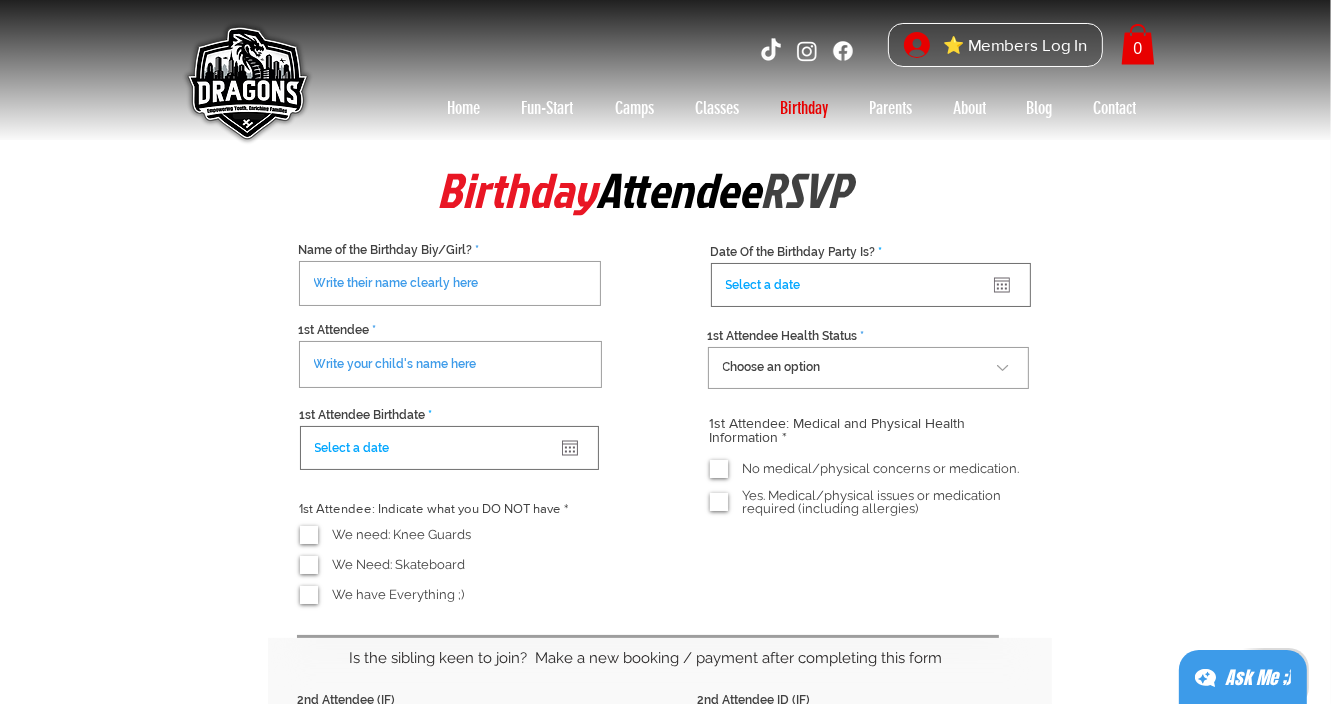scroll, scrollTop: 56, scrollLeft: 0, axis: vertical 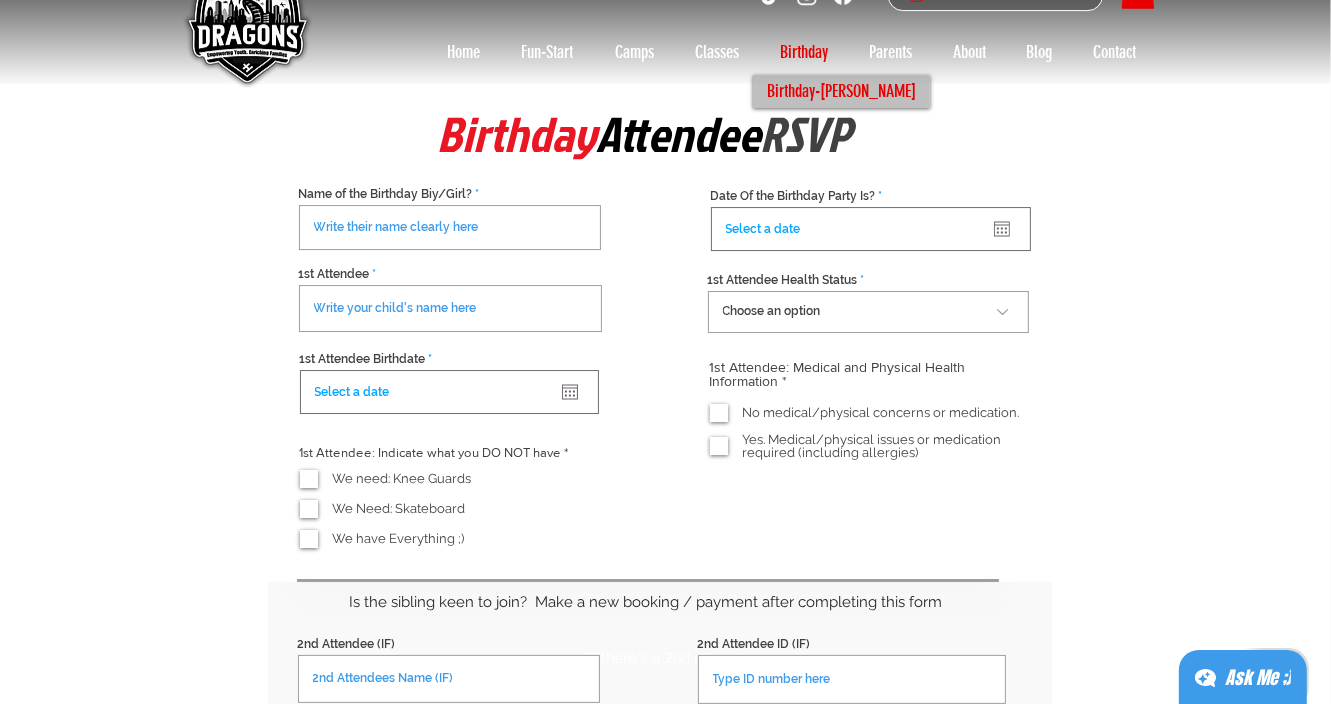 click on "Birthday" at bounding box center (805, 52) 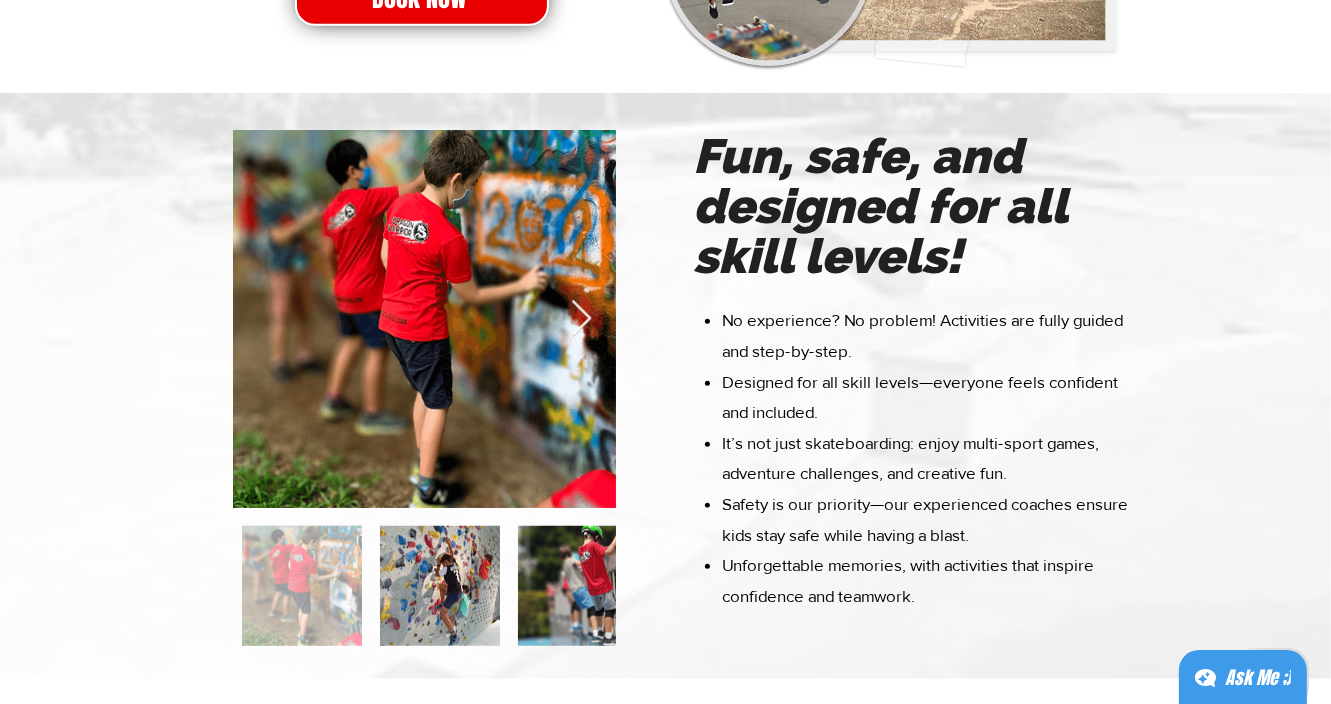 scroll, scrollTop: 1252, scrollLeft: 0, axis: vertical 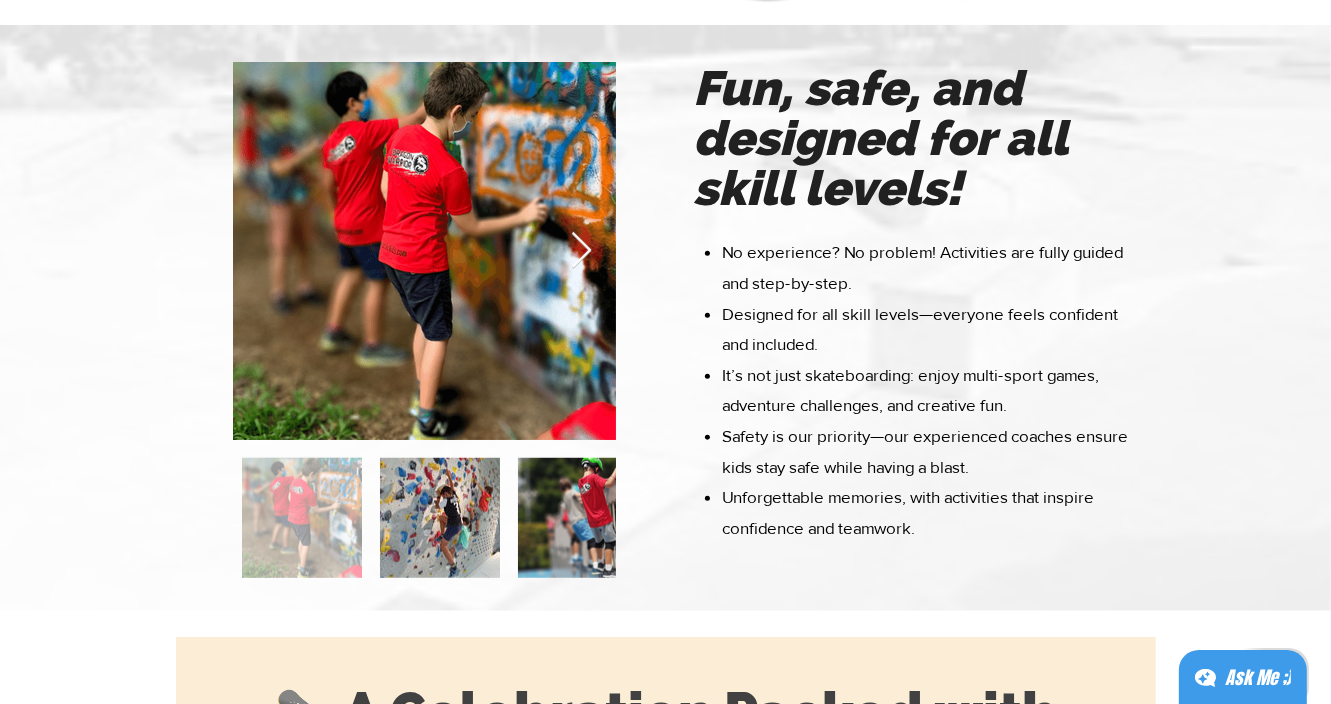 click 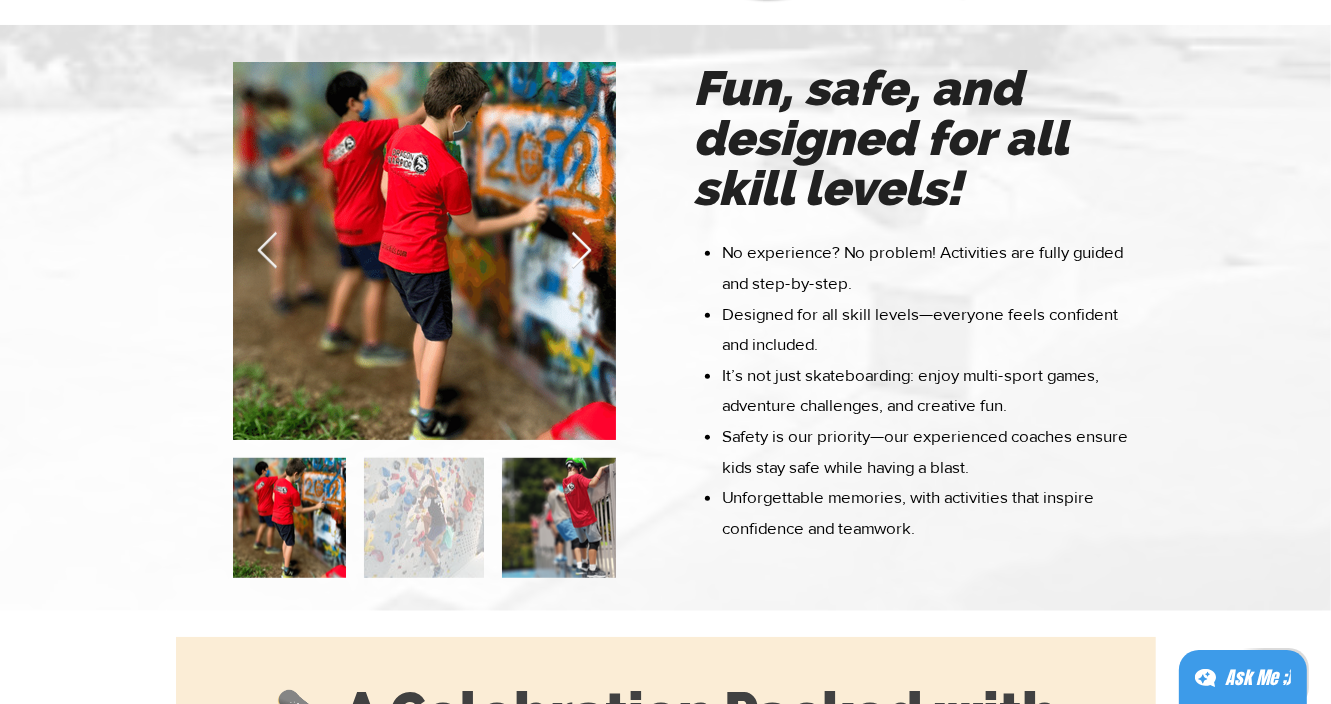 scroll, scrollTop: 0, scrollLeft: 383, axis: horizontal 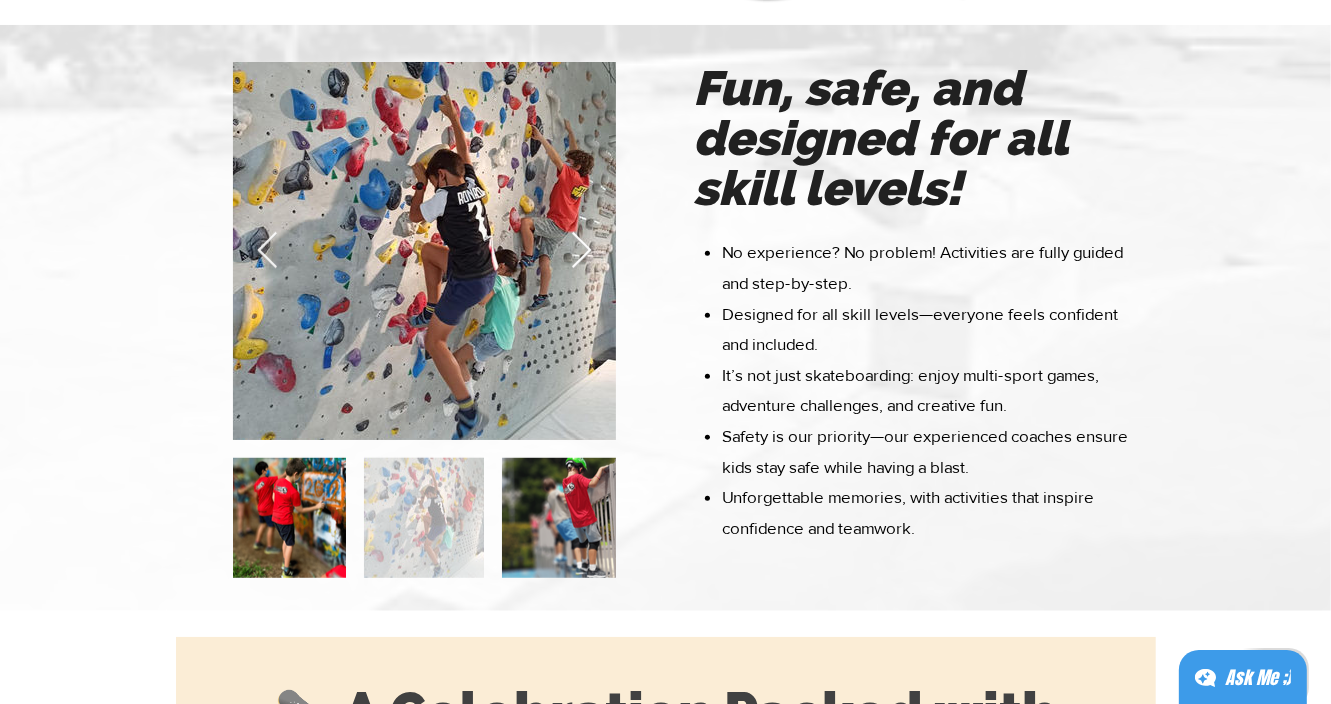 click 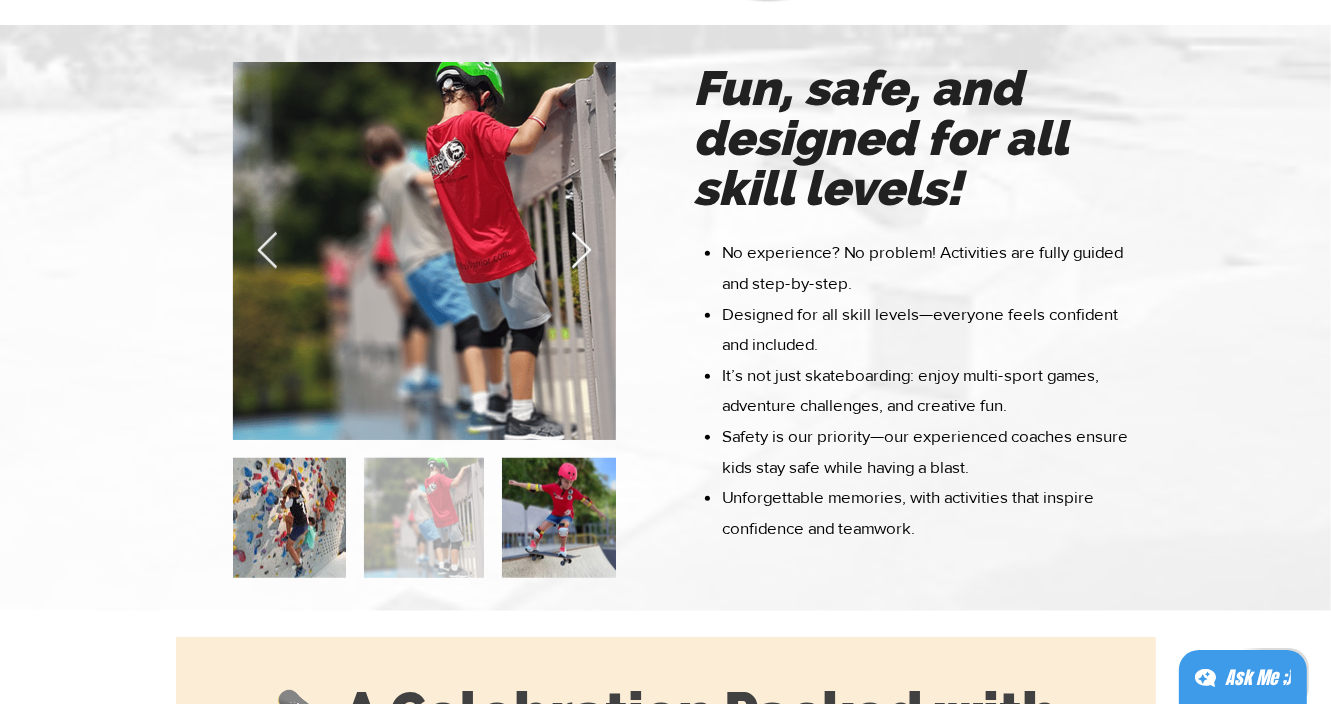 click 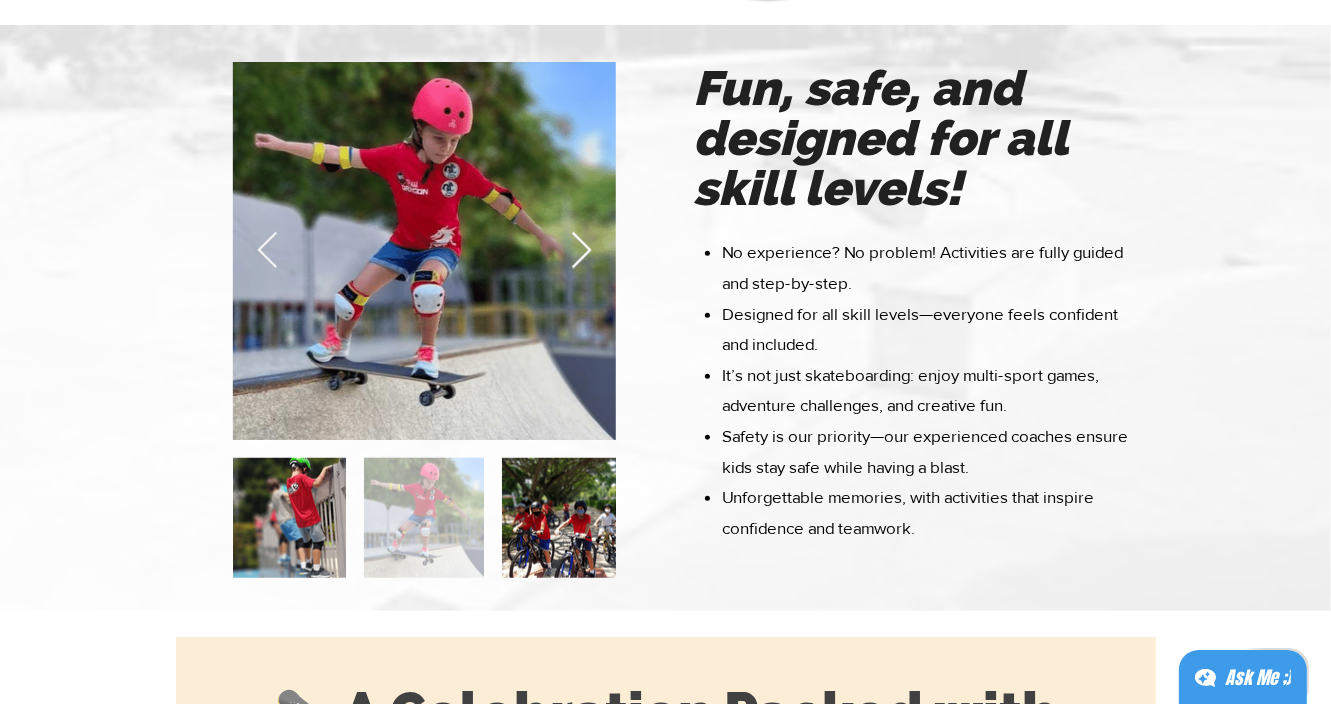 click 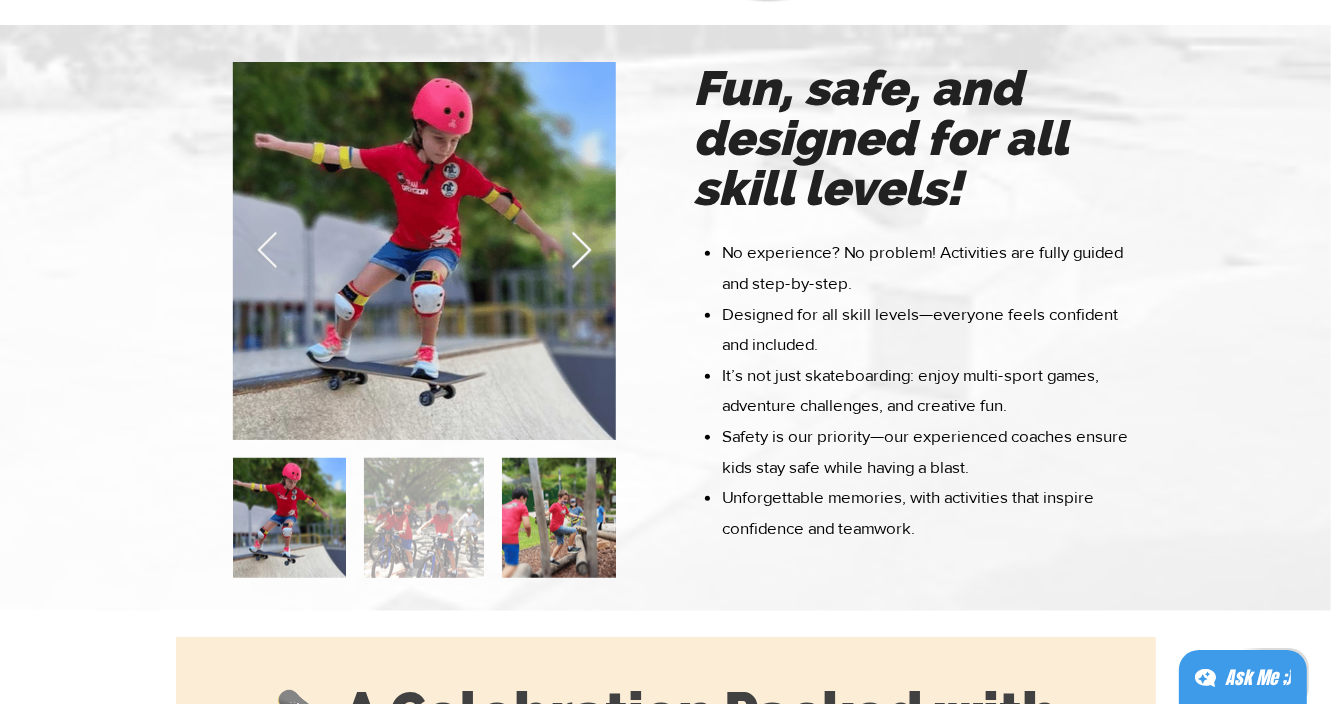 scroll, scrollTop: 0, scrollLeft: 1532, axis: horizontal 